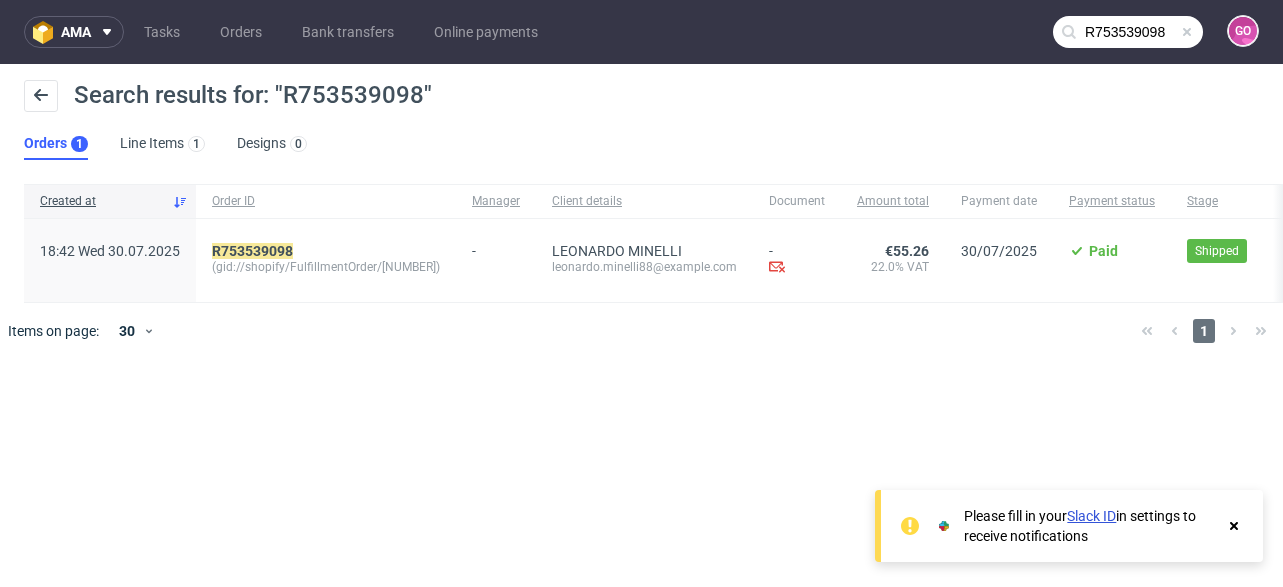 scroll, scrollTop: 0, scrollLeft: 0, axis: both 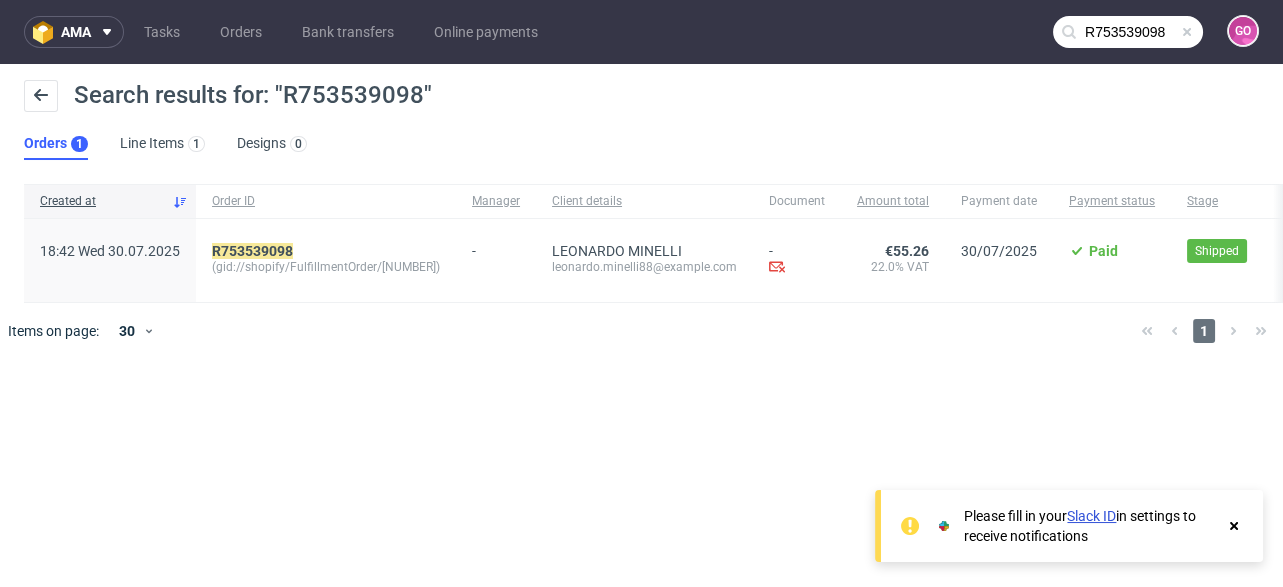 click on "R753539098" at bounding box center (1128, 32) 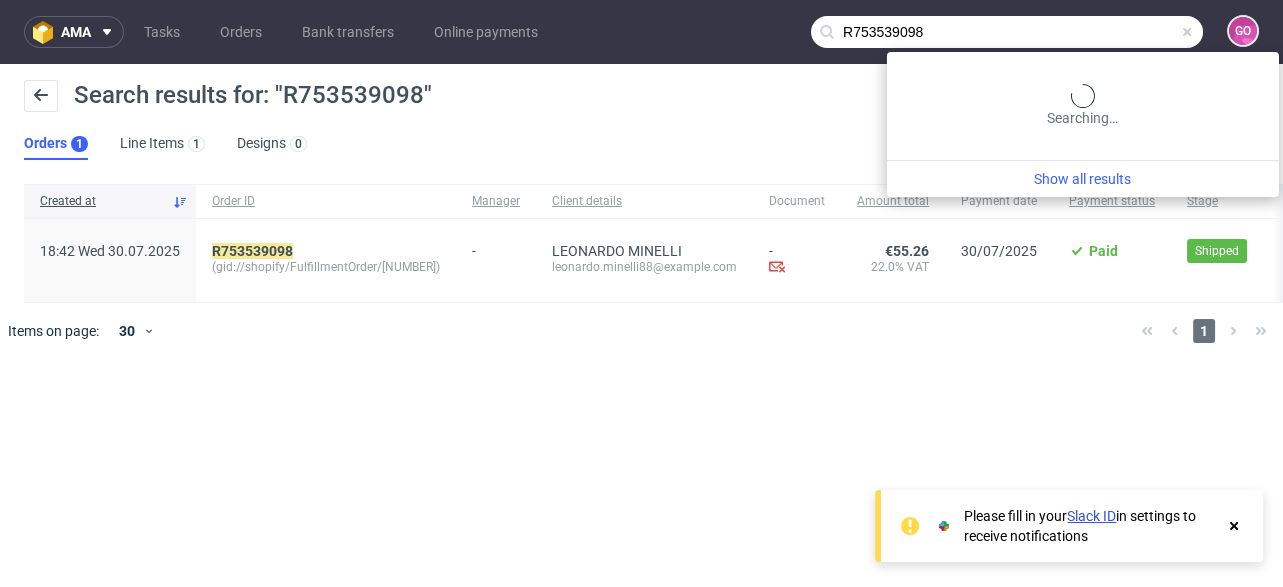 drag, startPoint x: 943, startPoint y: 35, endPoint x: 699, endPoint y: 36, distance: 244.00204 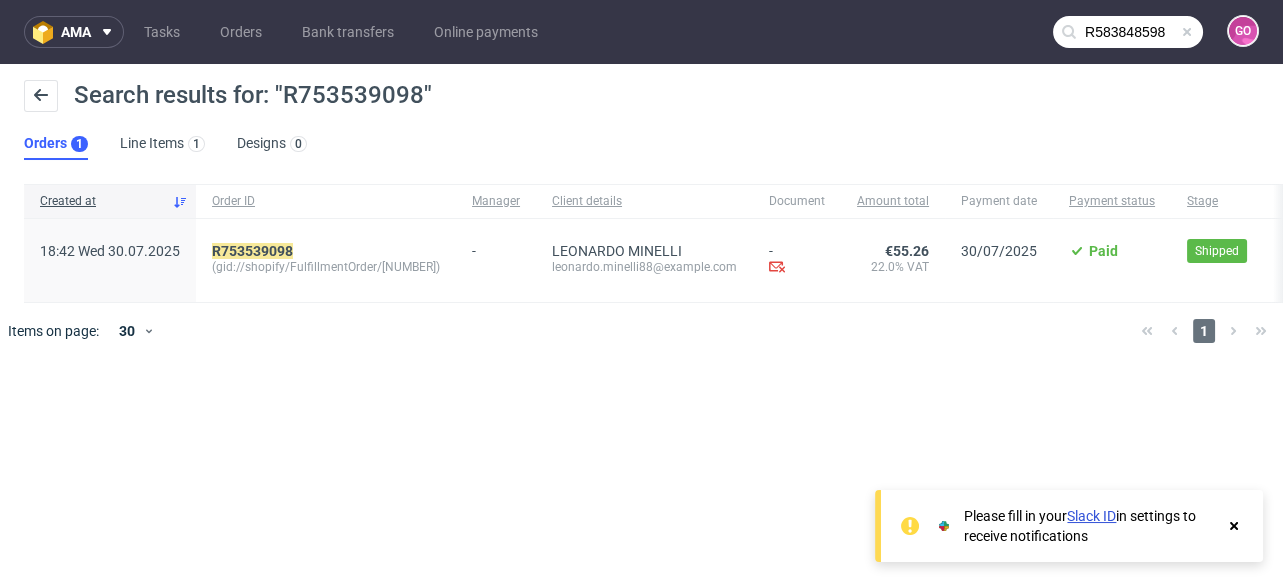 type on "R583848598" 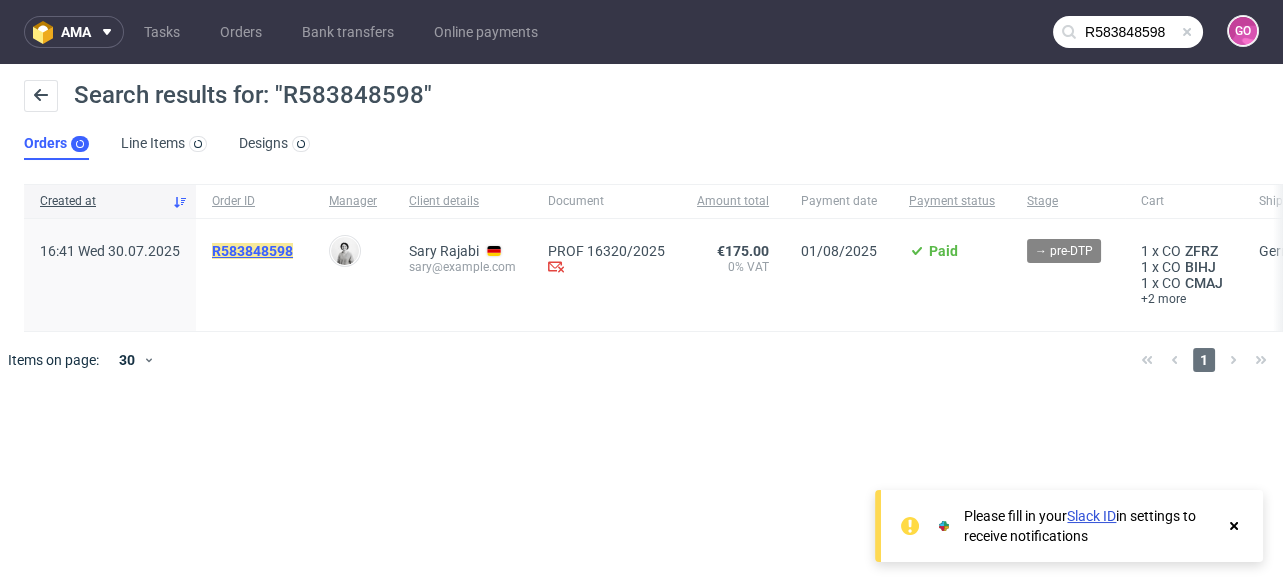 click on "R583848598" 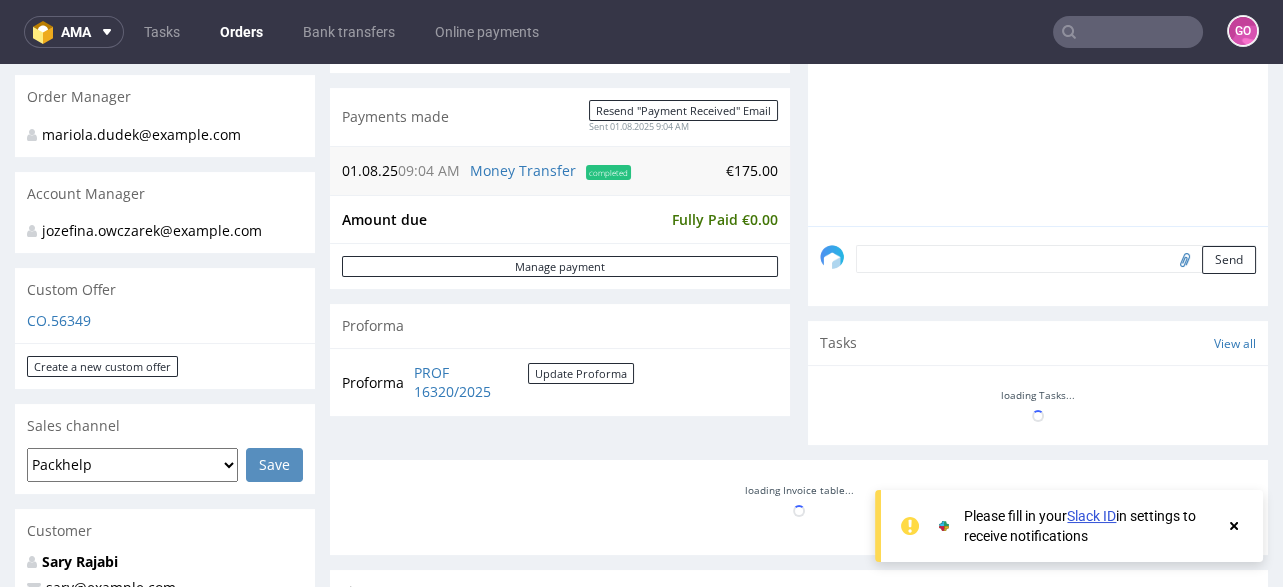 scroll, scrollTop: 639, scrollLeft: 0, axis: vertical 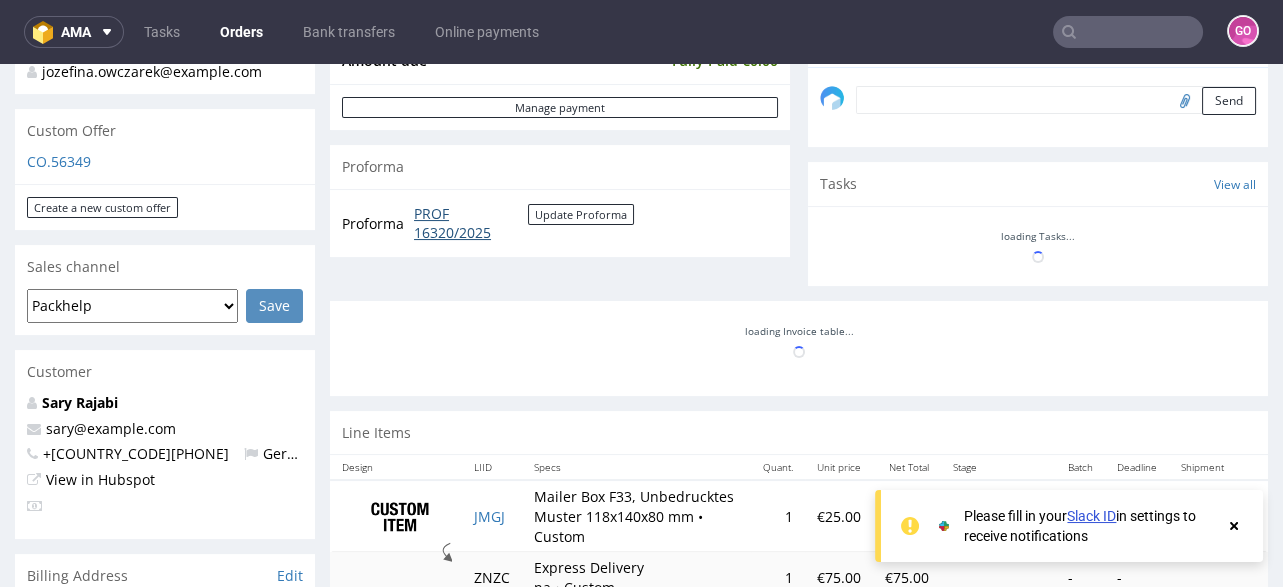 click on "PROF 16320/2025" at bounding box center (471, 223) 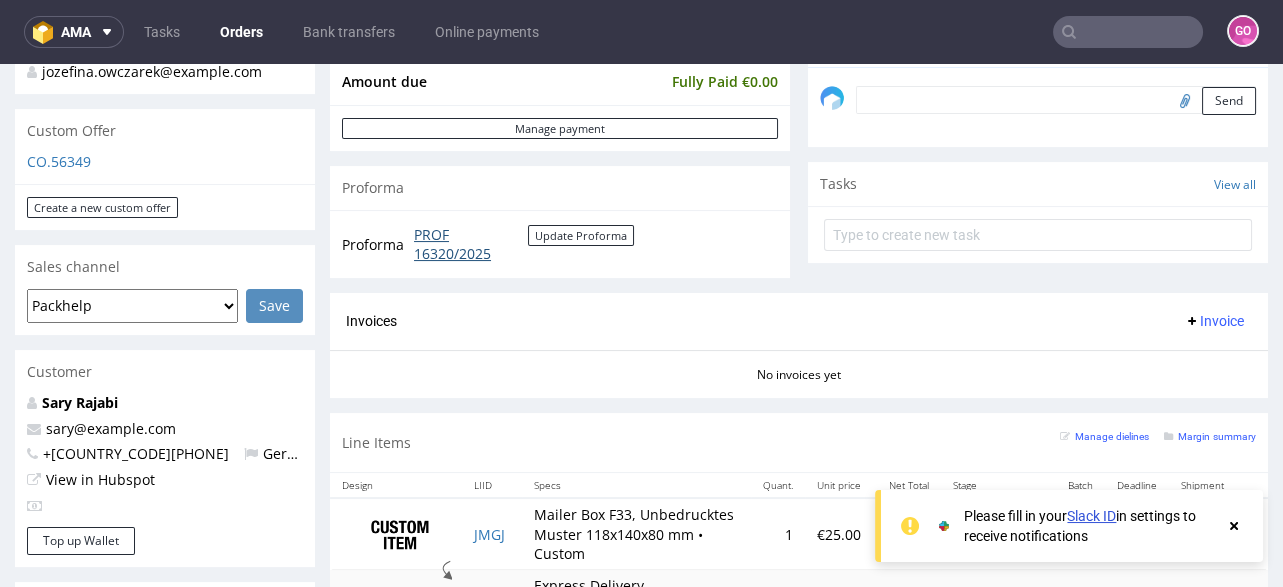 click on "PROF 16320/2025" at bounding box center [471, 244] 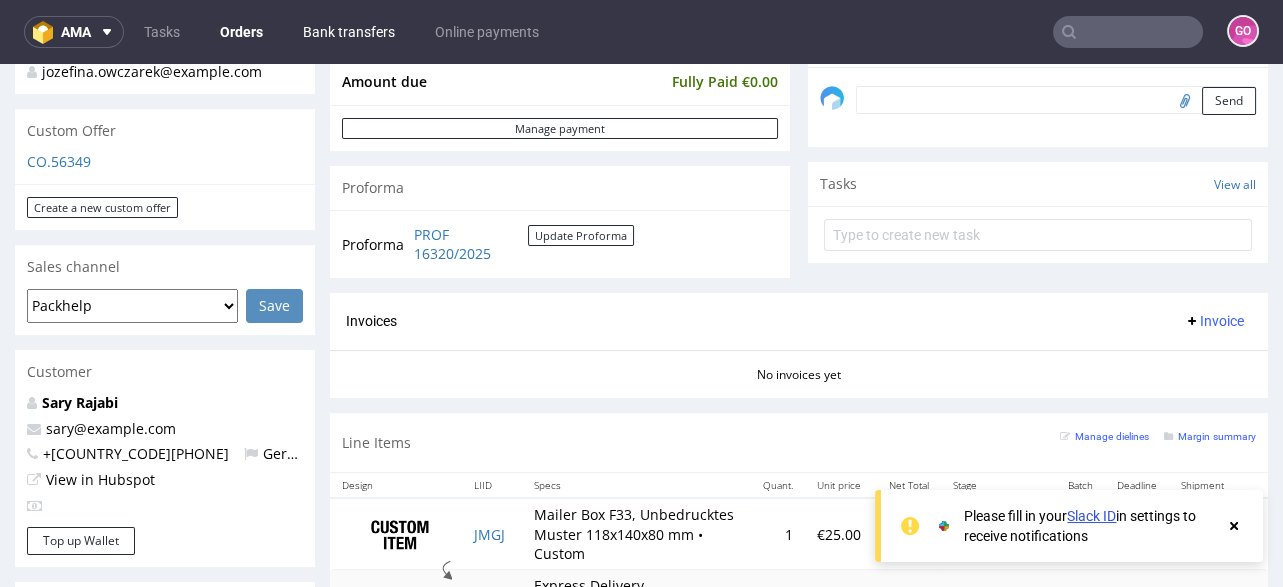 click on "Bank transfers" at bounding box center (349, 32) 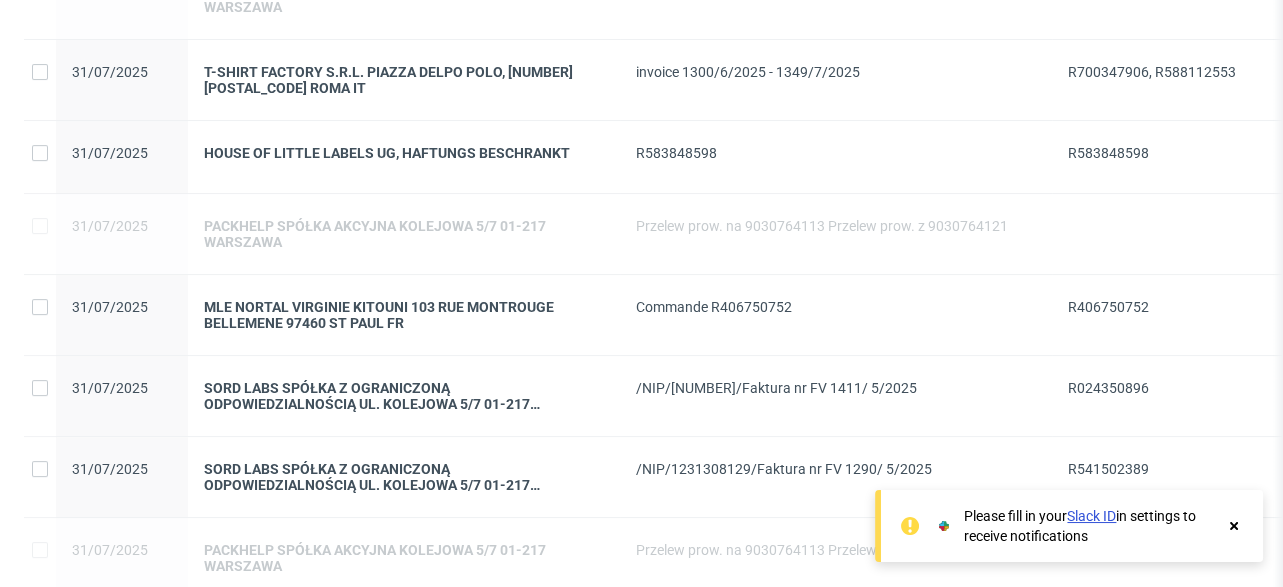 scroll, scrollTop: 880, scrollLeft: 0, axis: vertical 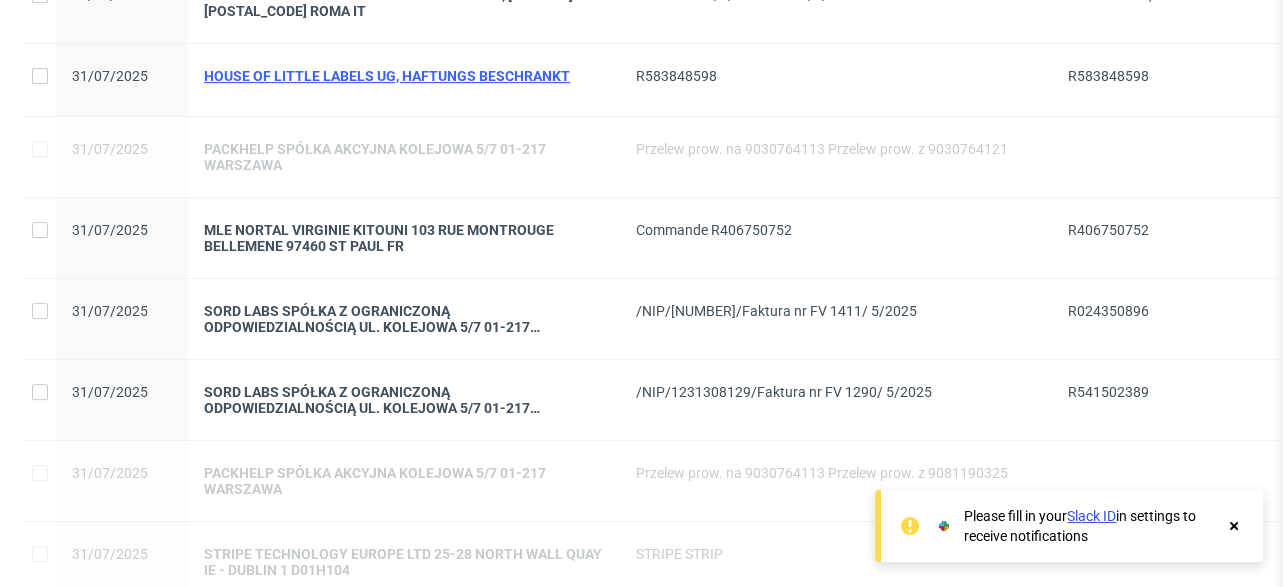 click on "HOUSE OF LITTLE LABELS UG, HAFTUNGS BESCHRANKT" at bounding box center [404, 76] 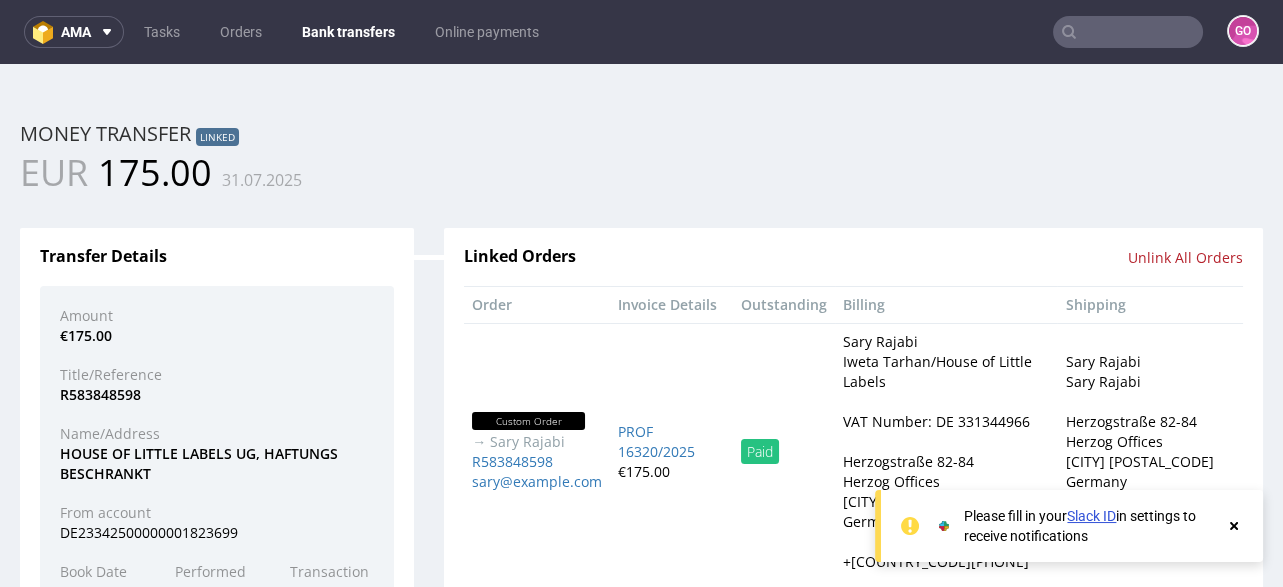 scroll, scrollTop: 0, scrollLeft: 0, axis: both 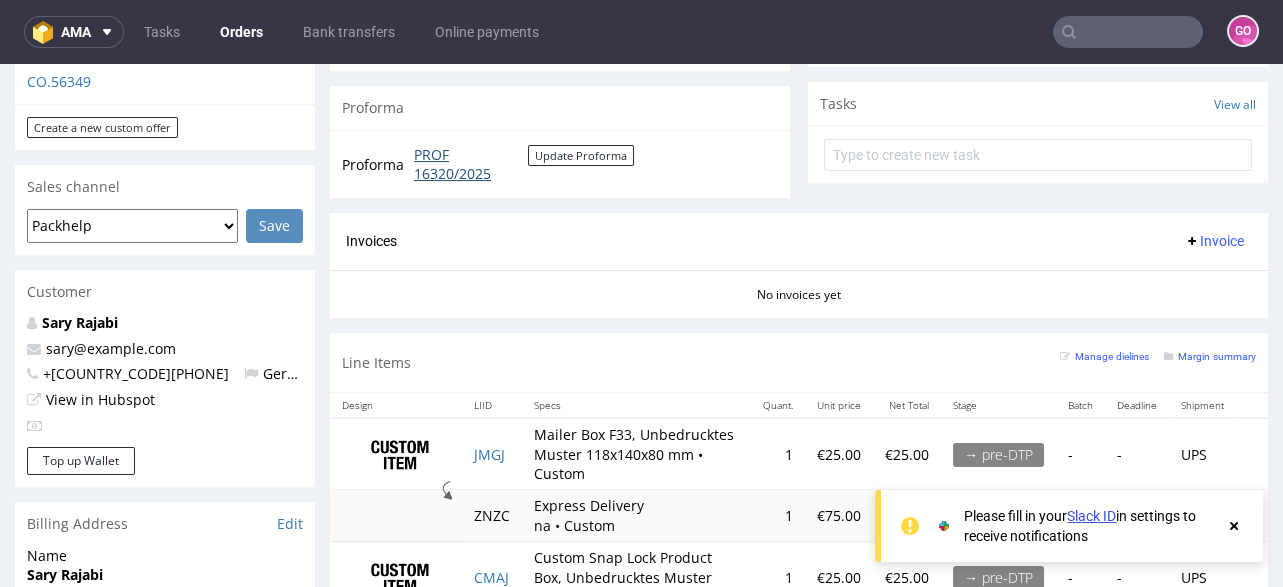 click on "PROF 16320/2025" at bounding box center [471, 164] 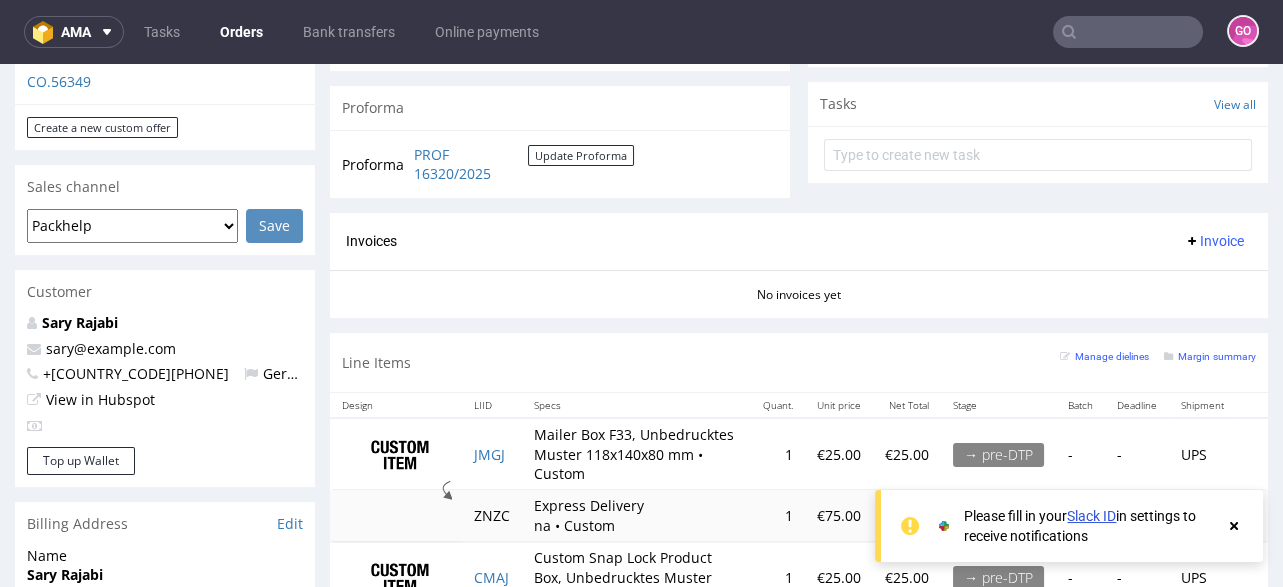 click on "Bank transfers" at bounding box center (349, 32) 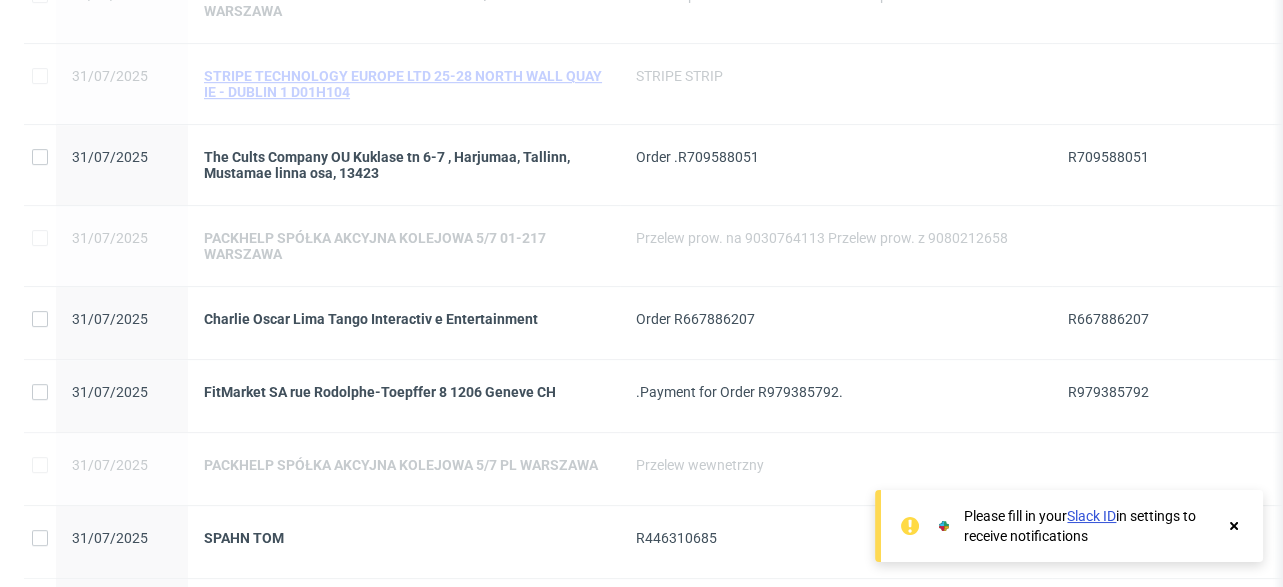 scroll, scrollTop: 1359, scrollLeft: 0, axis: vertical 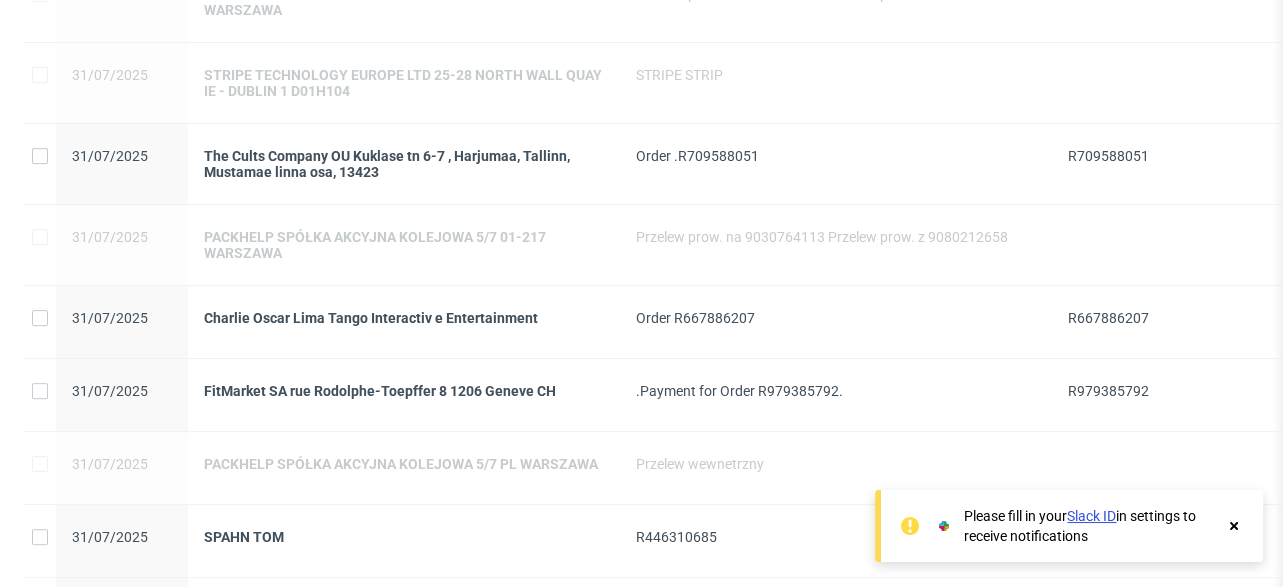 click on "FitMarket SA rue Rodolphe-Toepffer 8 1206 Geneve CH" at bounding box center [404, 395] 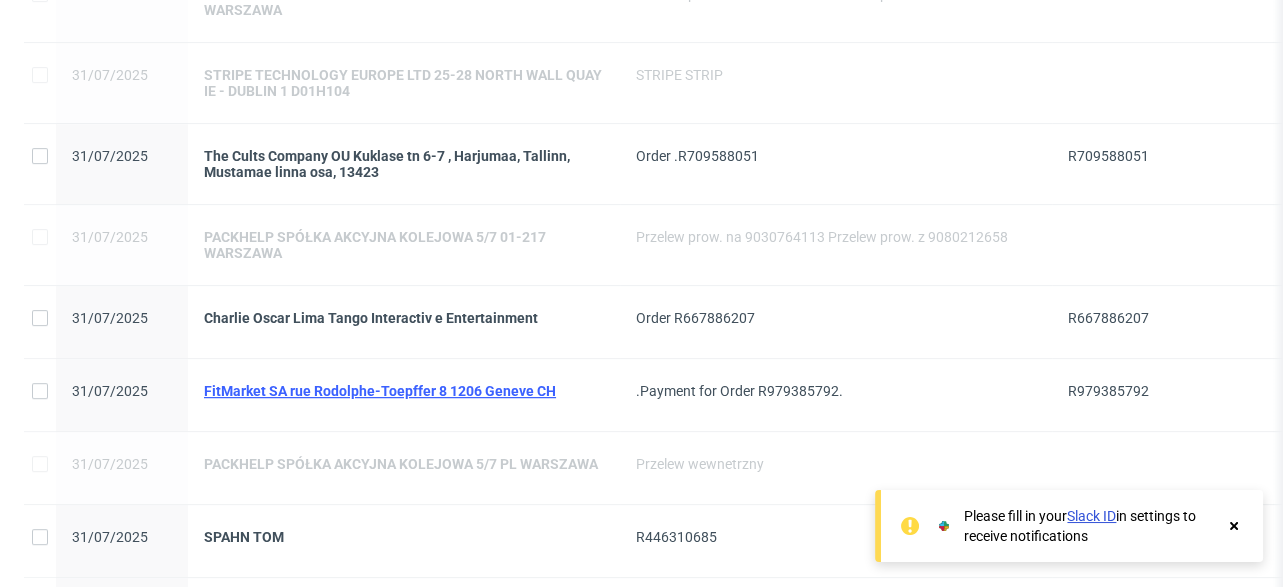 click on "FitMarket SA rue Rodolphe-Toepffer 8 1206 Geneve CH" at bounding box center (404, 391) 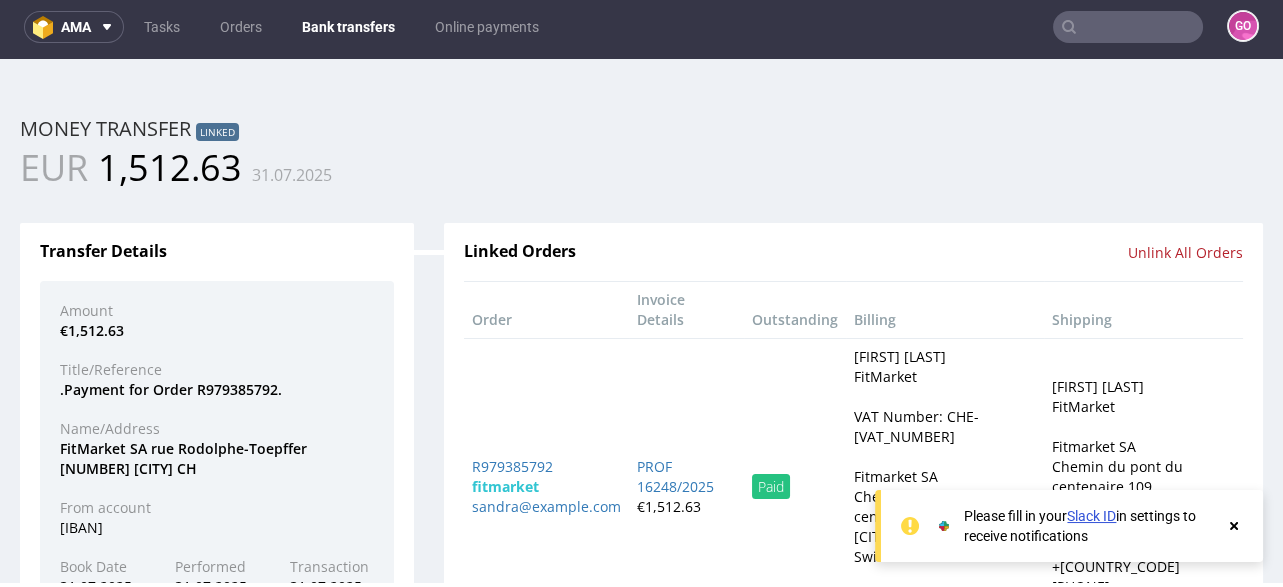 scroll, scrollTop: 5, scrollLeft: 0, axis: vertical 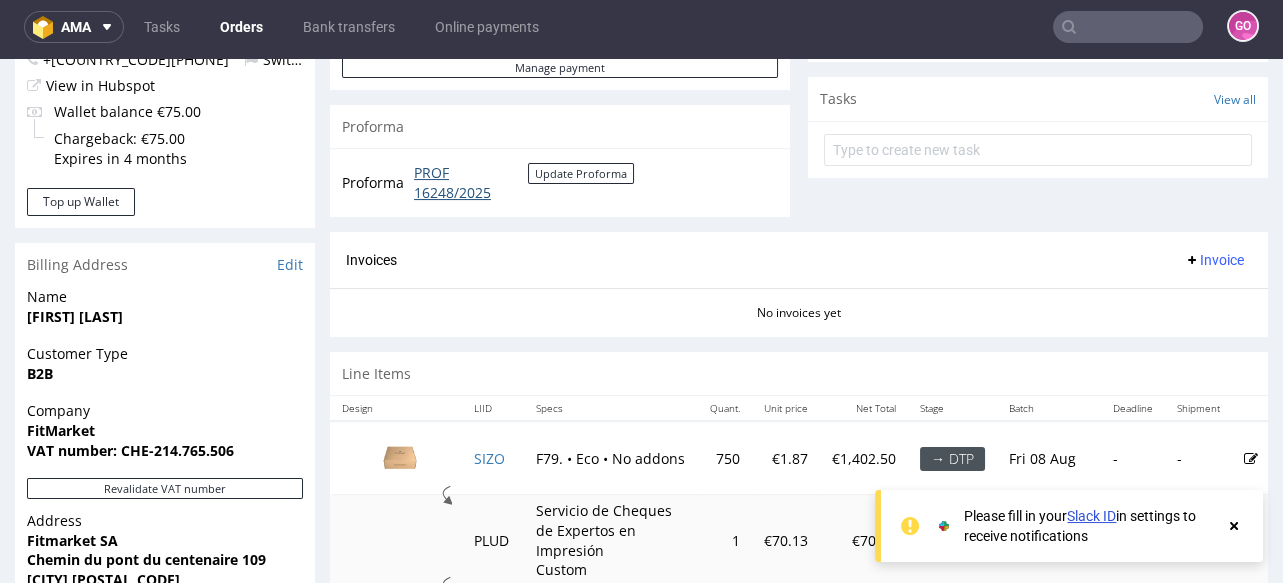 click on "PROF 16248/2025" at bounding box center (471, 182) 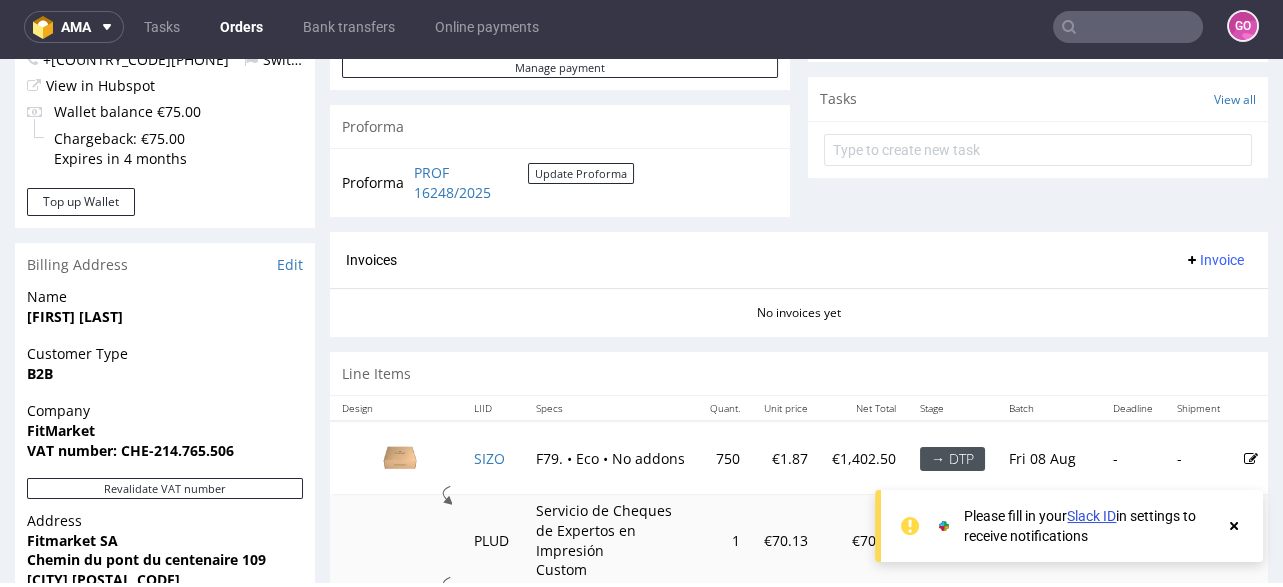 click on "ama Tasks Orders Bank transfers Online payments GO" at bounding box center [641, 27] 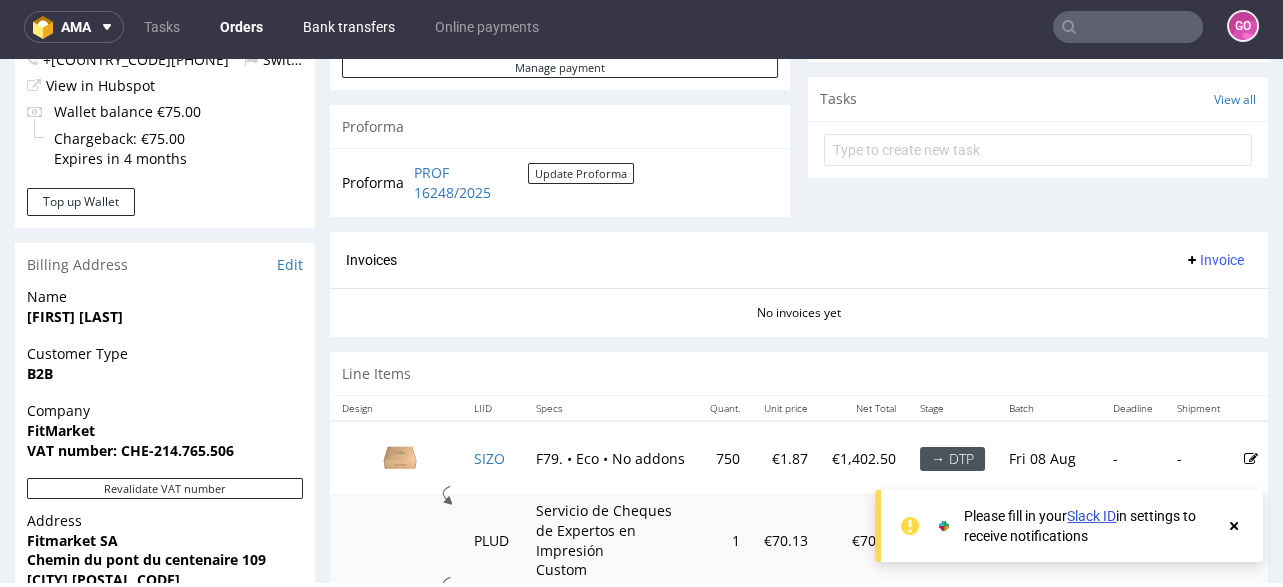 click on "Bank transfers" at bounding box center [349, 27] 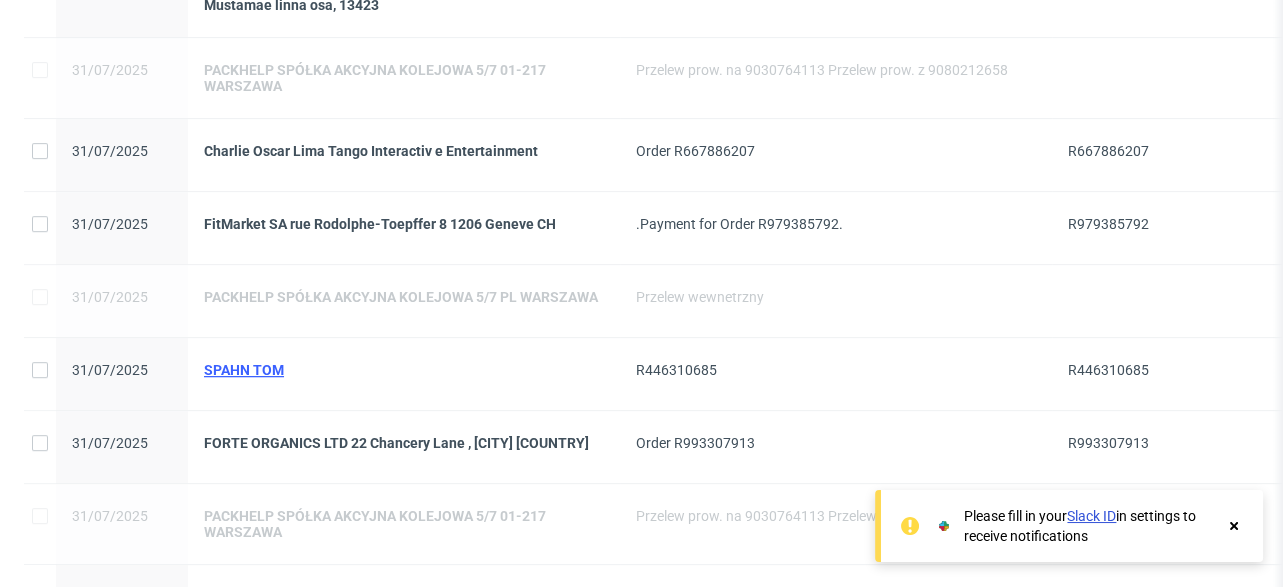scroll, scrollTop: 1600, scrollLeft: 0, axis: vertical 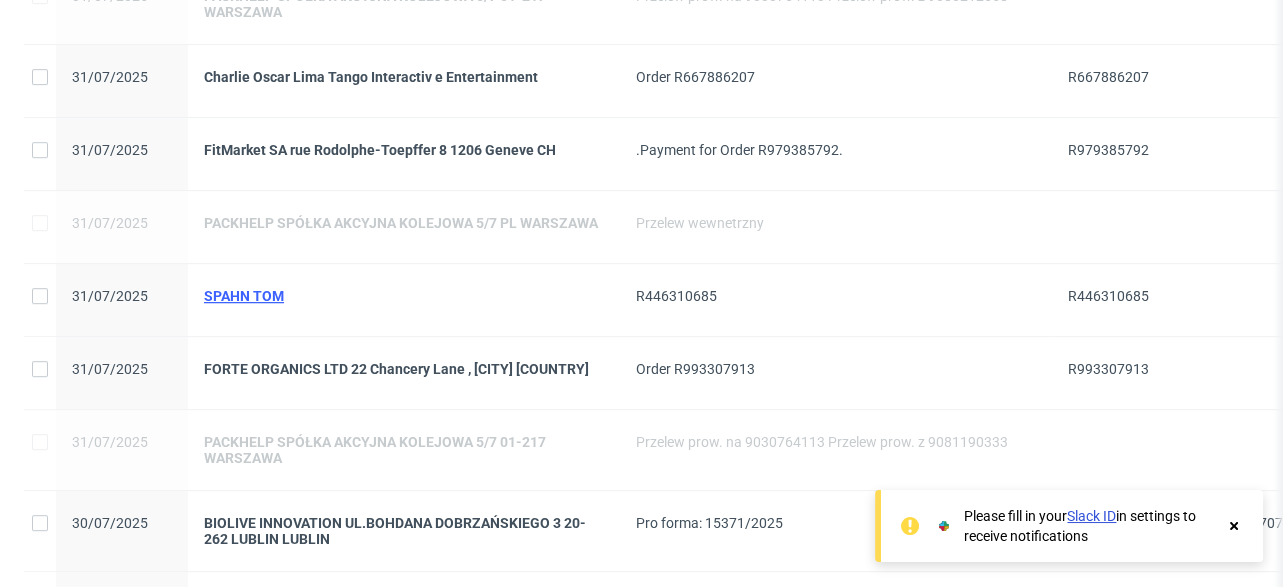 click on "SPAHN TOM" at bounding box center (404, 296) 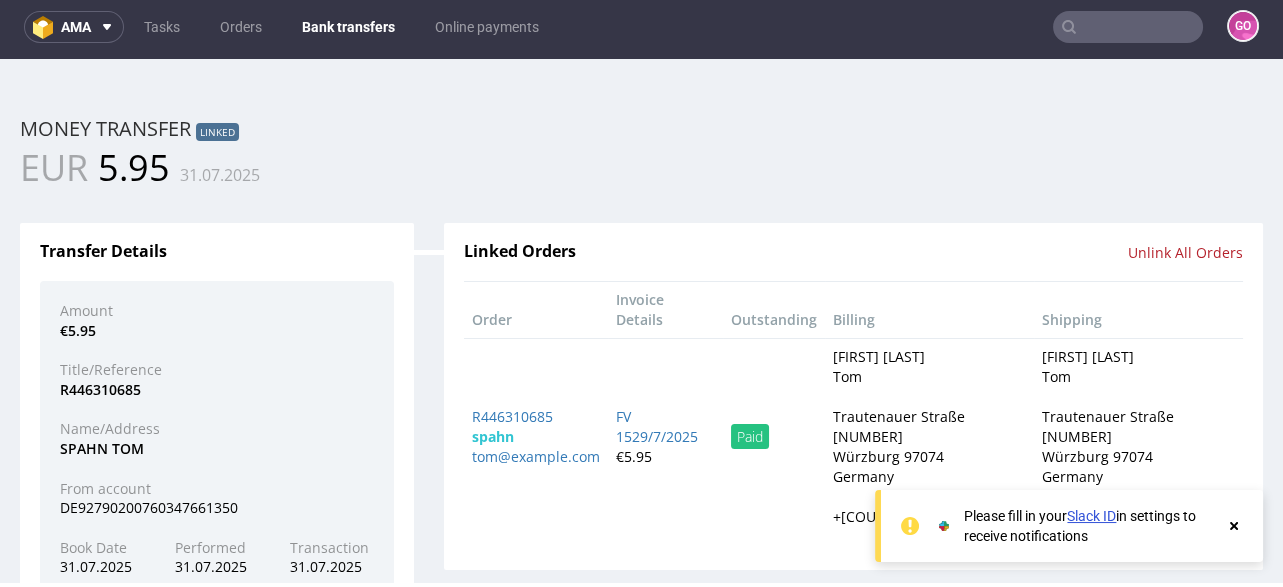 scroll, scrollTop: 5, scrollLeft: 0, axis: vertical 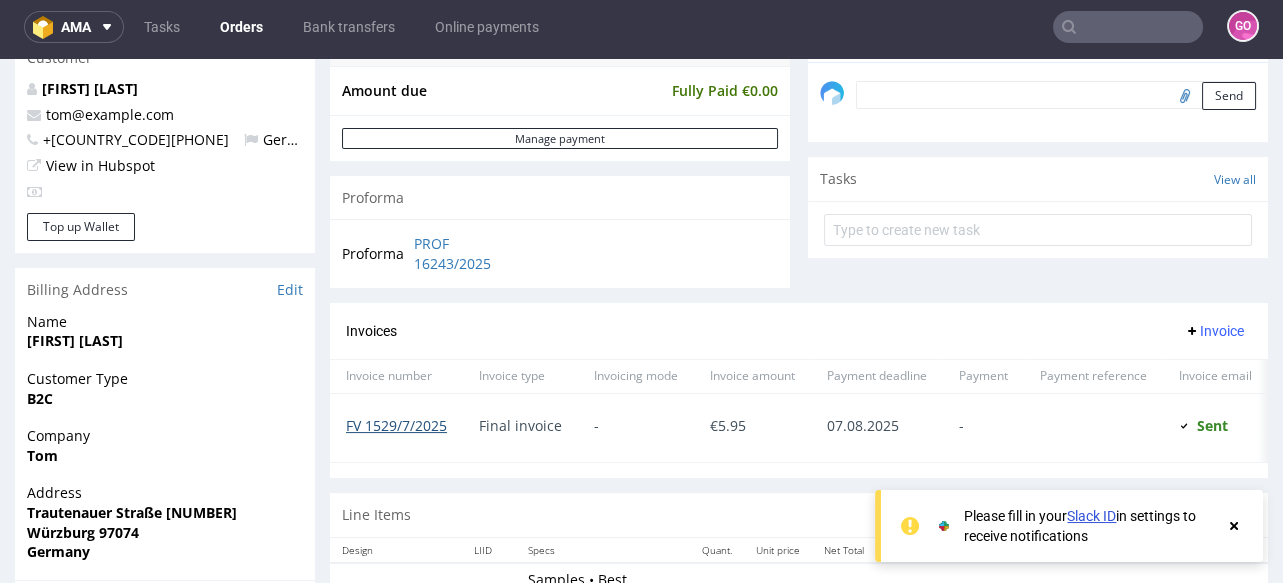 click on "FV 1529/7/2025" at bounding box center (396, 425) 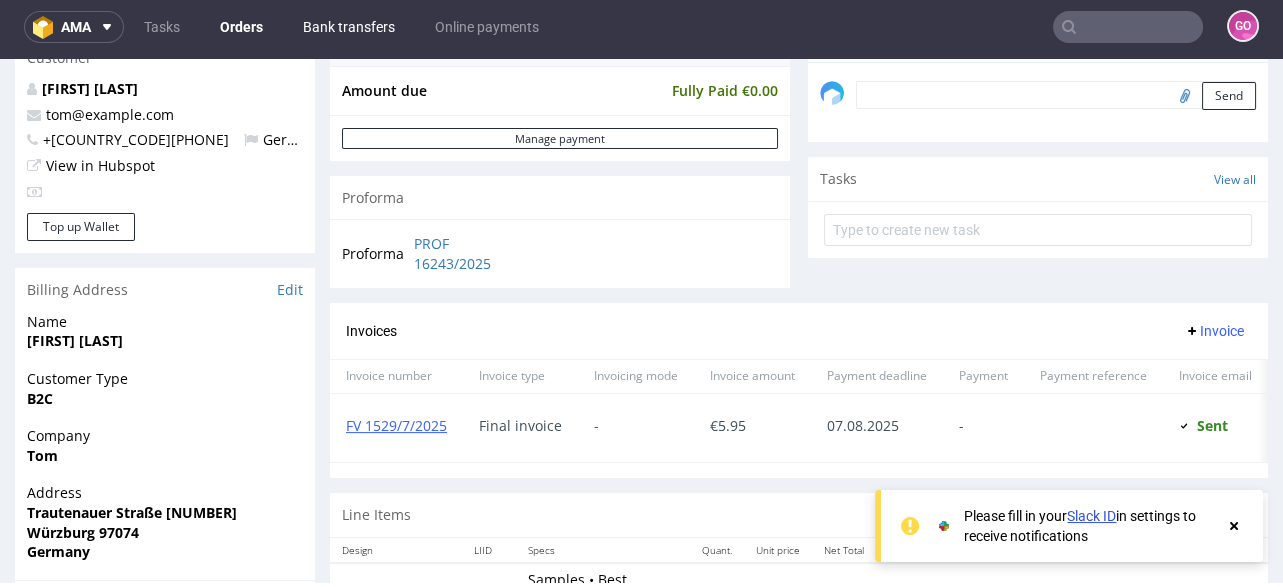 click on "Bank transfers" at bounding box center [349, 27] 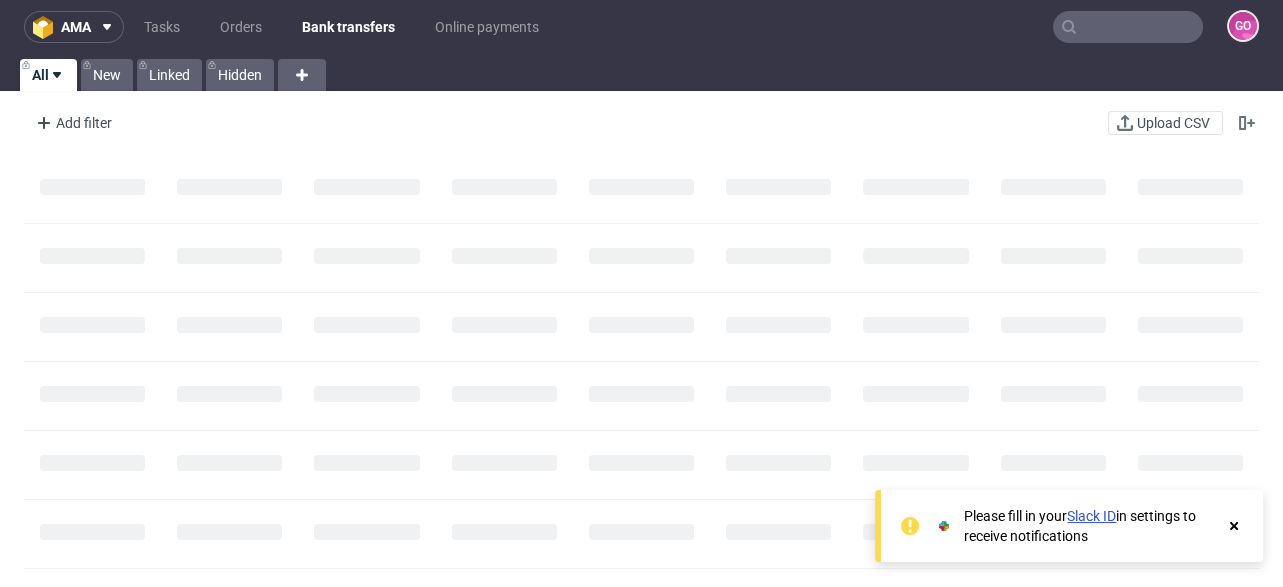scroll, scrollTop: 0, scrollLeft: 0, axis: both 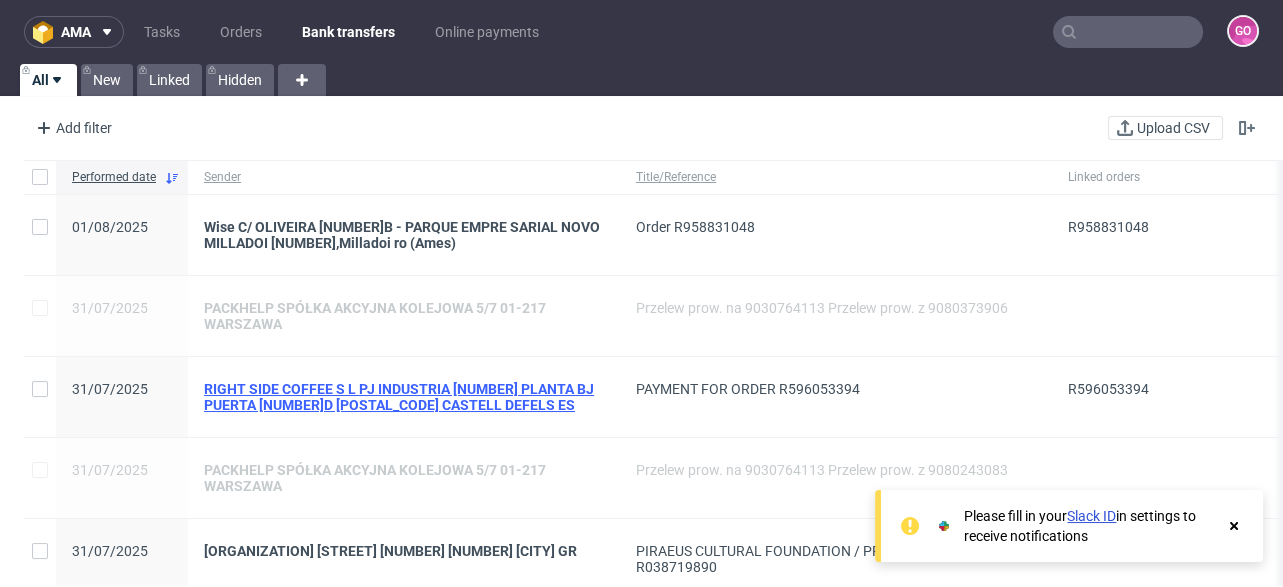 click on "RIGHT SIDE COFFEE S L PJ INDUSTRIA [NUMBER] PLANTA BJ PUERTA [NUMBER]D [POSTAL_CODE] CASTELL DEFELS ES" at bounding box center (404, 397) 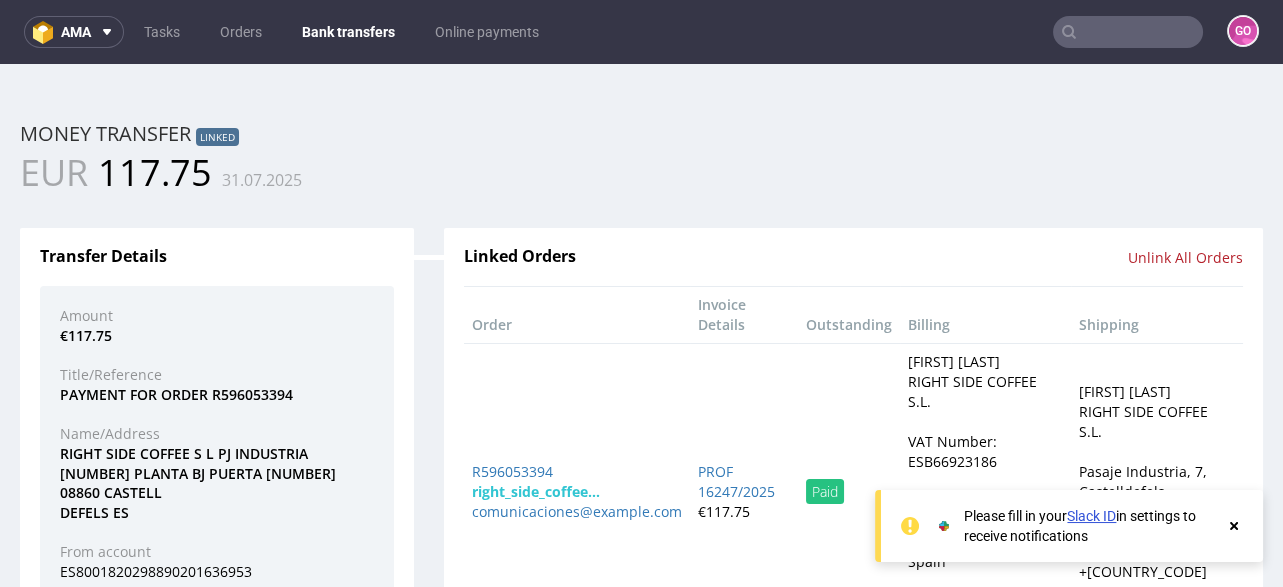 scroll, scrollTop: 0, scrollLeft: 0, axis: both 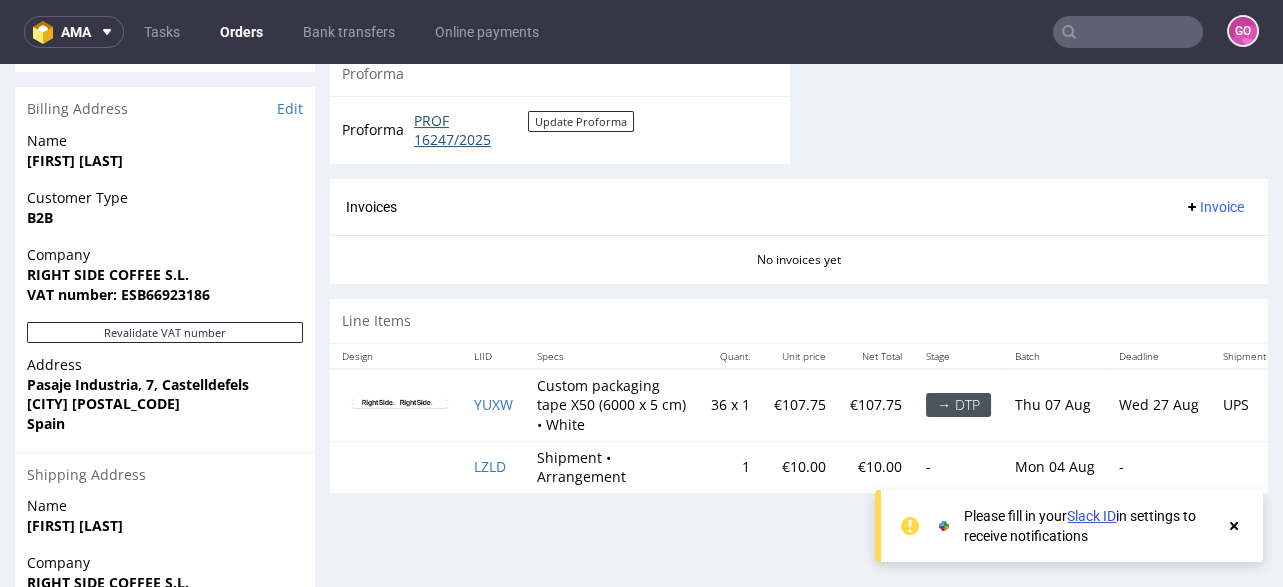 click on "PROF 16247/2025" at bounding box center (471, 130) 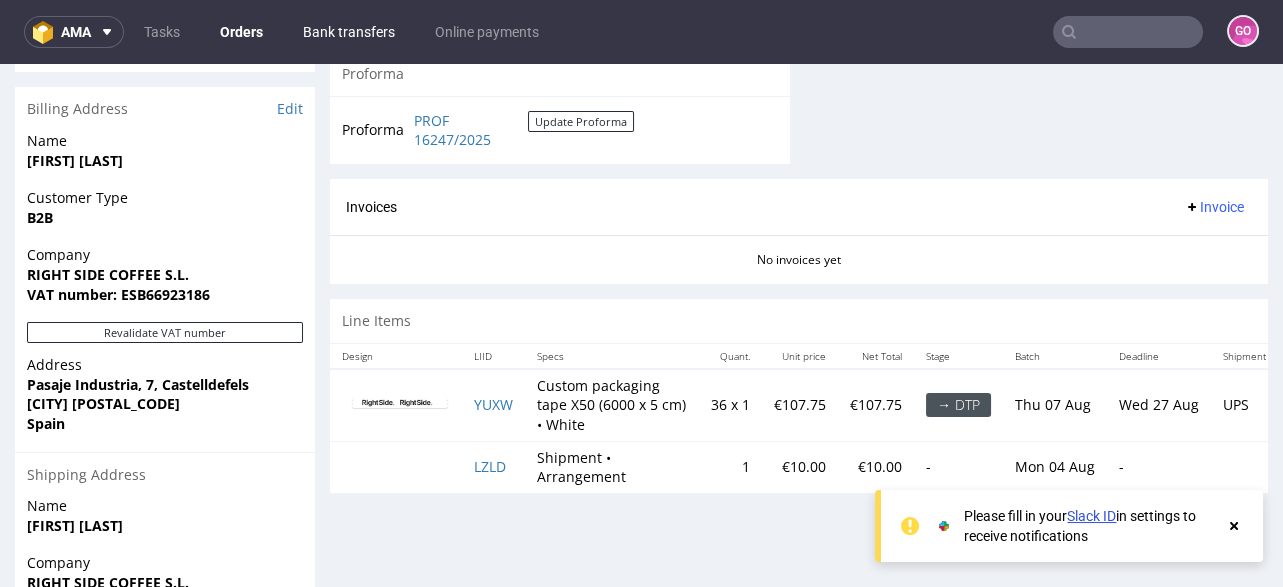 click on "Bank transfers" at bounding box center (349, 32) 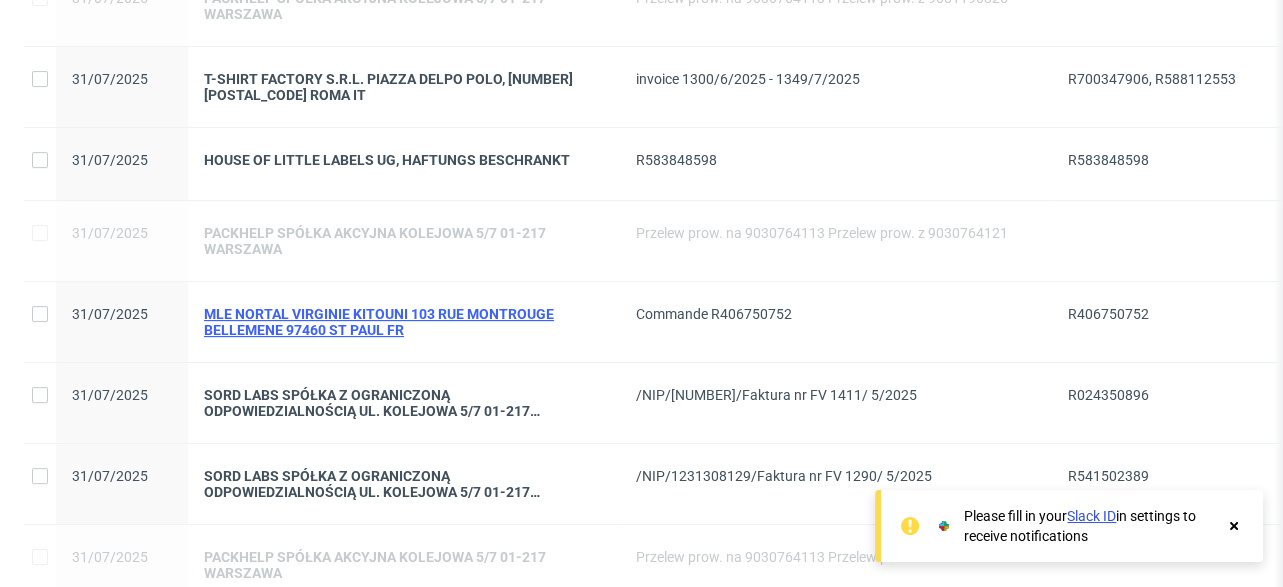 scroll, scrollTop: 800, scrollLeft: 0, axis: vertical 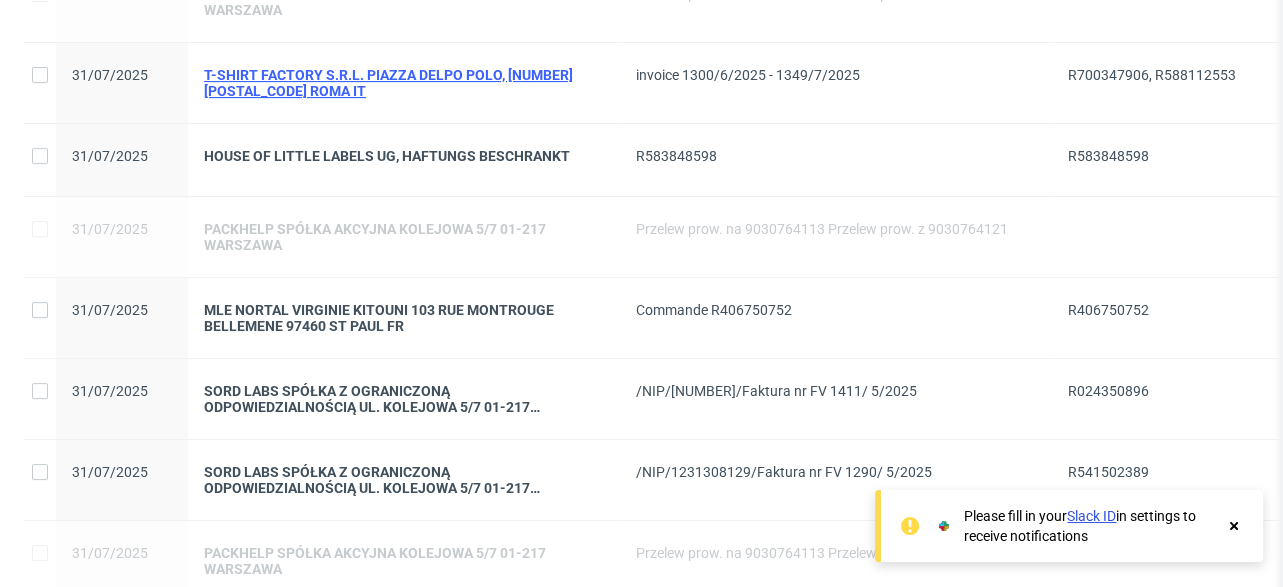 click on "T-SHIRT FACTORY S.R.L. PIAZZA DELPO POLO, [NUMBER] [POSTAL_CODE] ROMA IT" at bounding box center [404, 83] 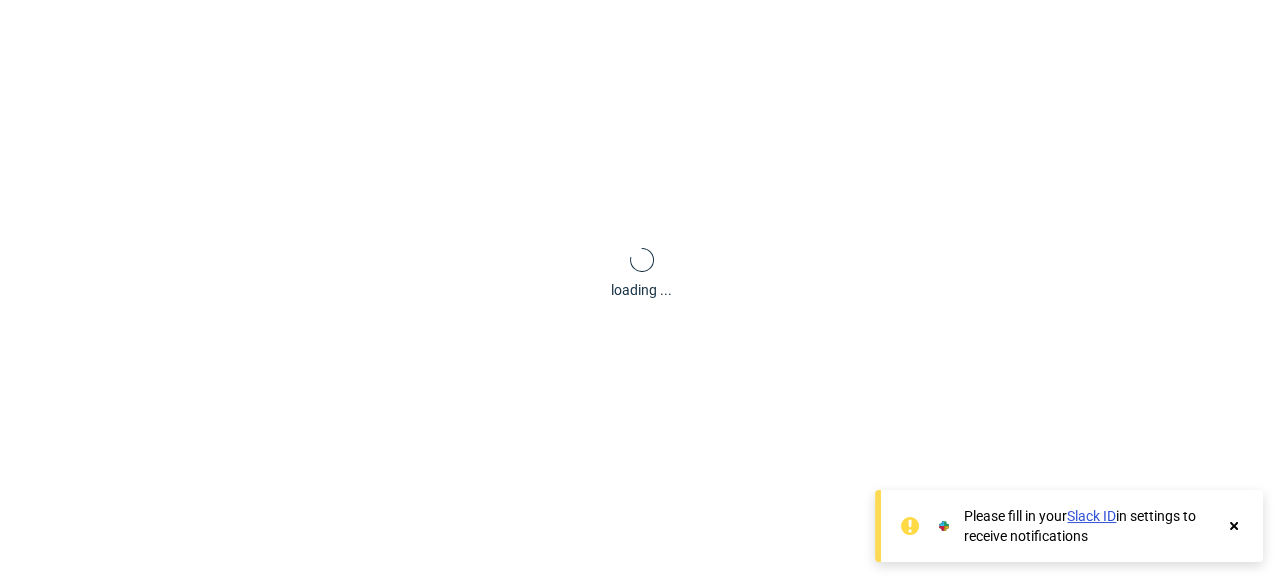 scroll, scrollTop: 5, scrollLeft: 0, axis: vertical 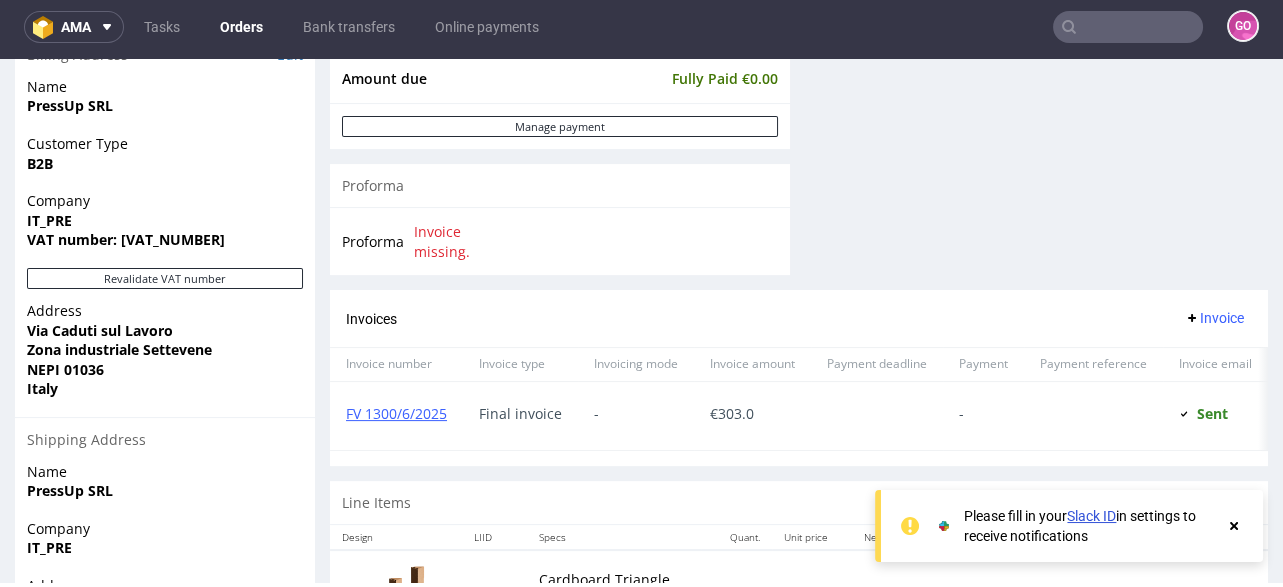 click on "FV 1300/6/2025" at bounding box center (396, 416) 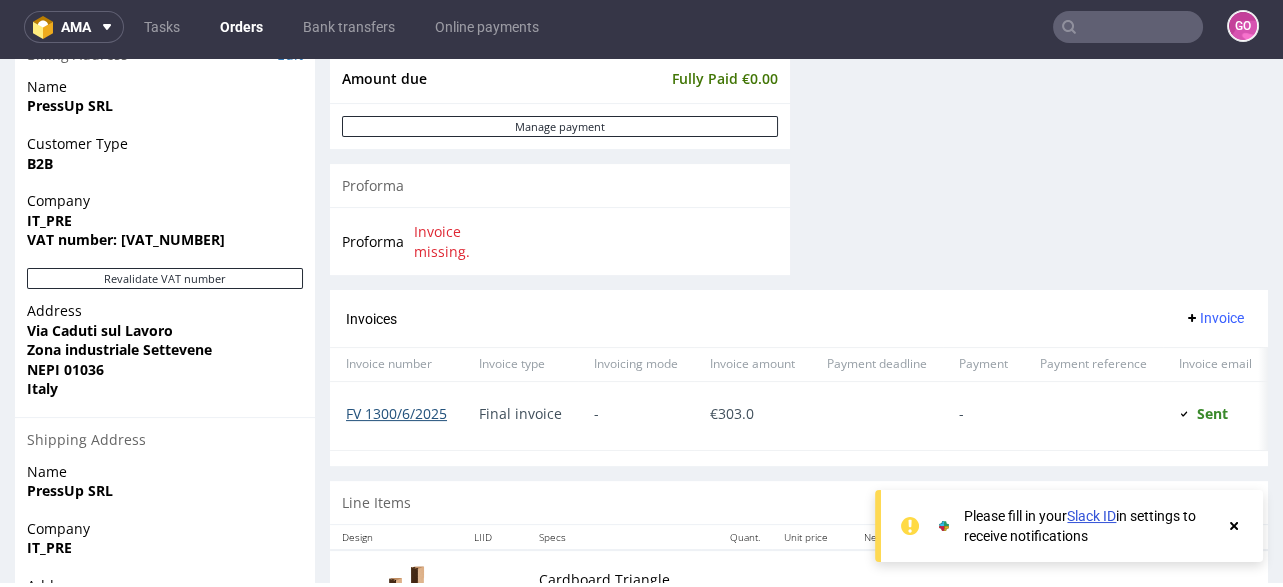 click on "FV 1300/6/2025" at bounding box center [396, 413] 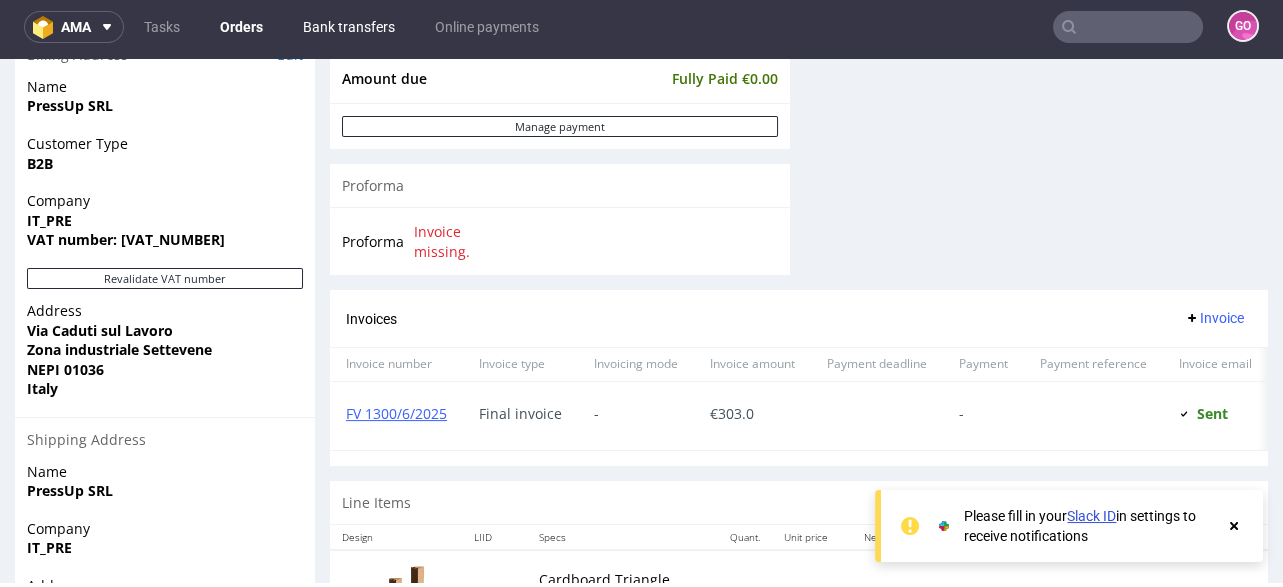 click on "Bank transfers" at bounding box center [349, 27] 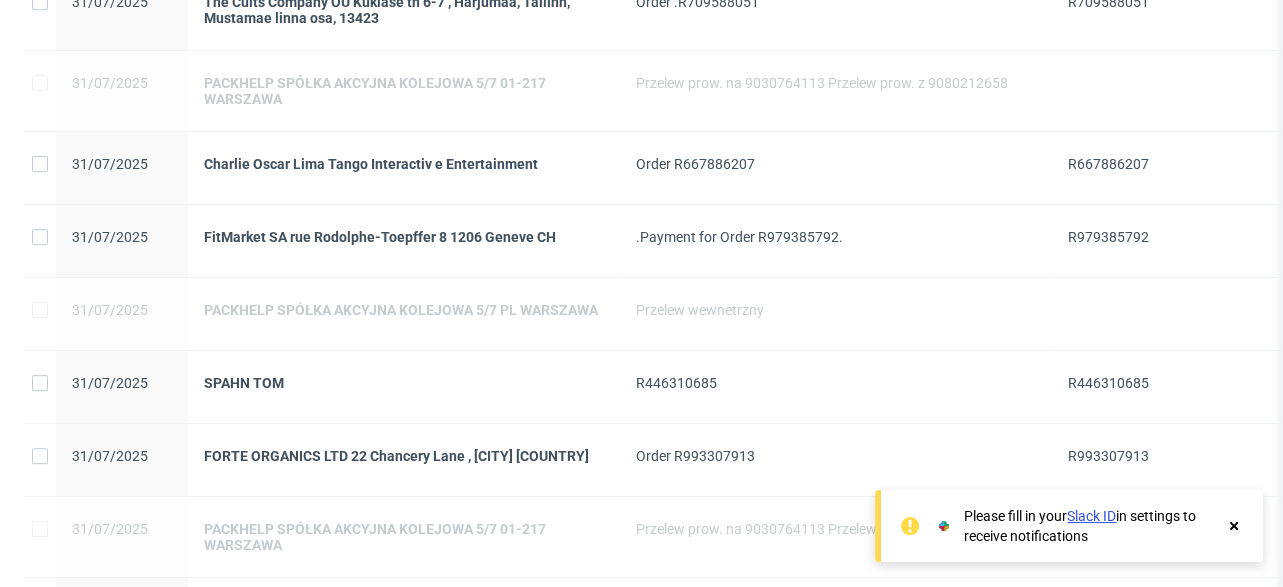 scroll, scrollTop: 1519, scrollLeft: 0, axis: vertical 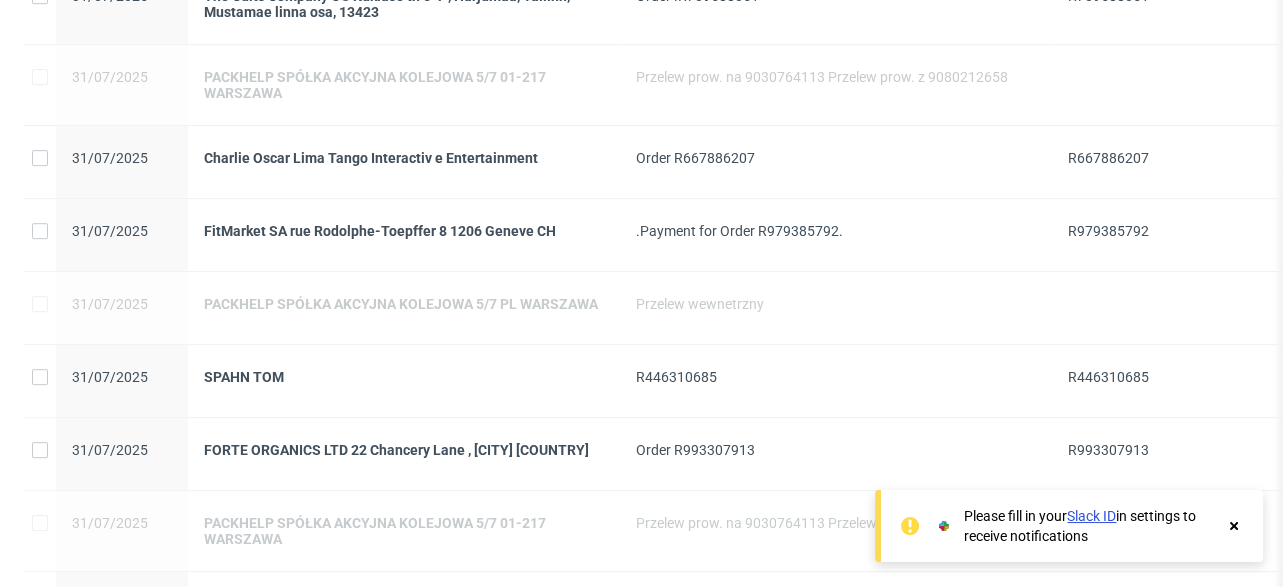 click on "FORTE ORGANICS LTD 22 Chancery Lane , [CITY] [COUNTRY]" at bounding box center (404, 454) 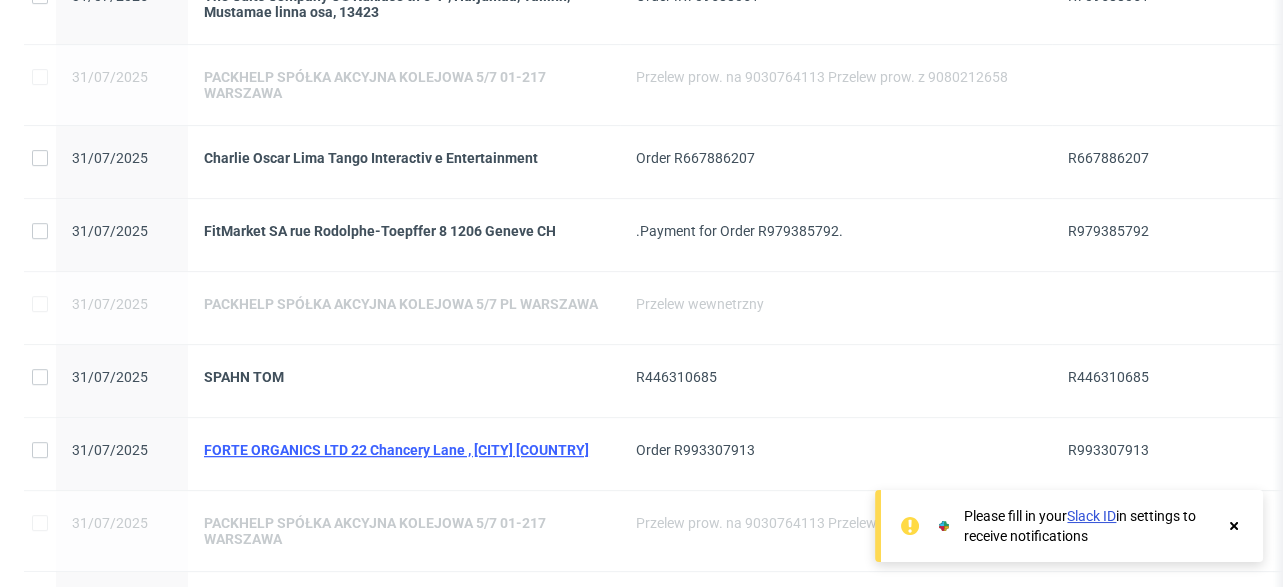 click on "FORTE ORGANICS LTD 22 Chancery Lane , [CITY] [COUNTRY]" at bounding box center (404, 450) 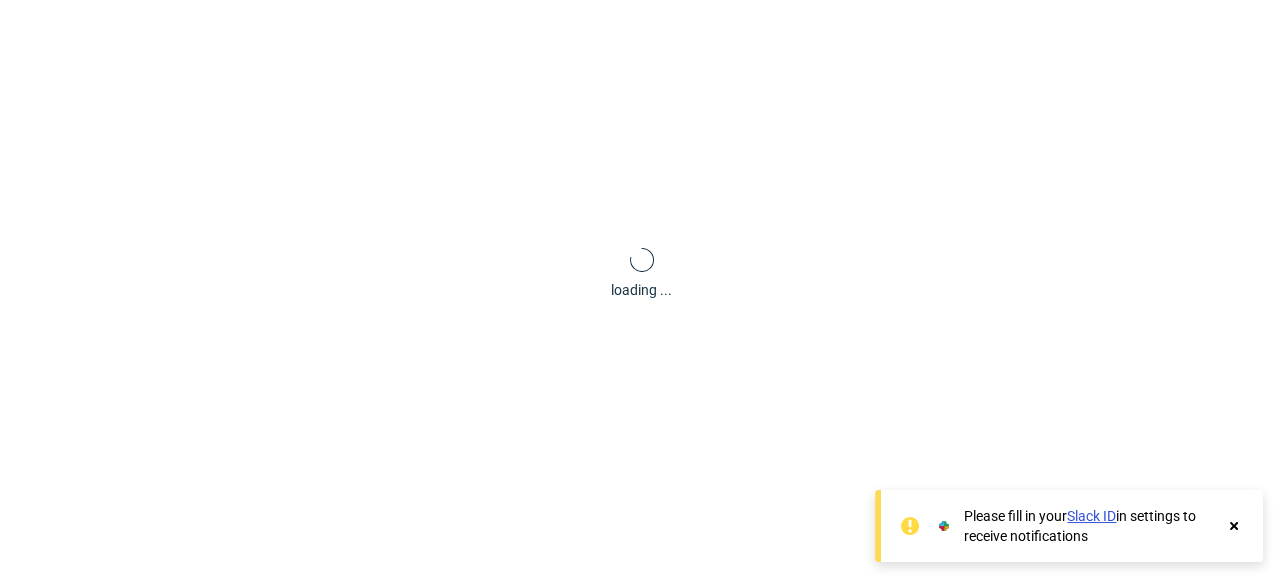 scroll, scrollTop: 5, scrollLeft: 0, axis: vertical 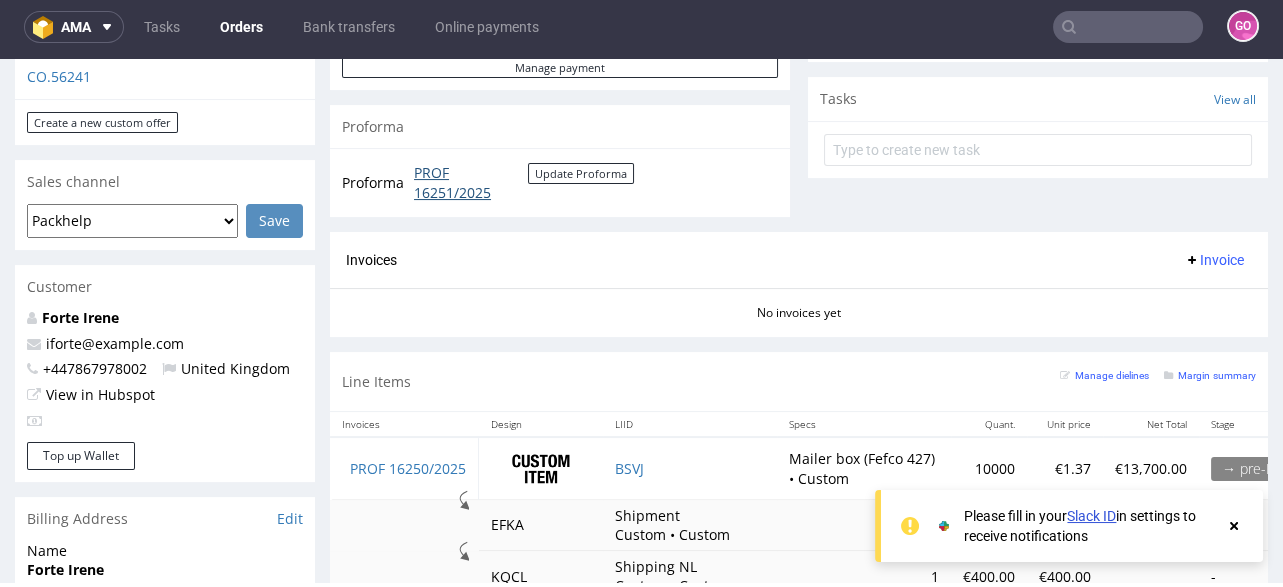click on "PROF 16251/2025" at bounding box center [471, 182] 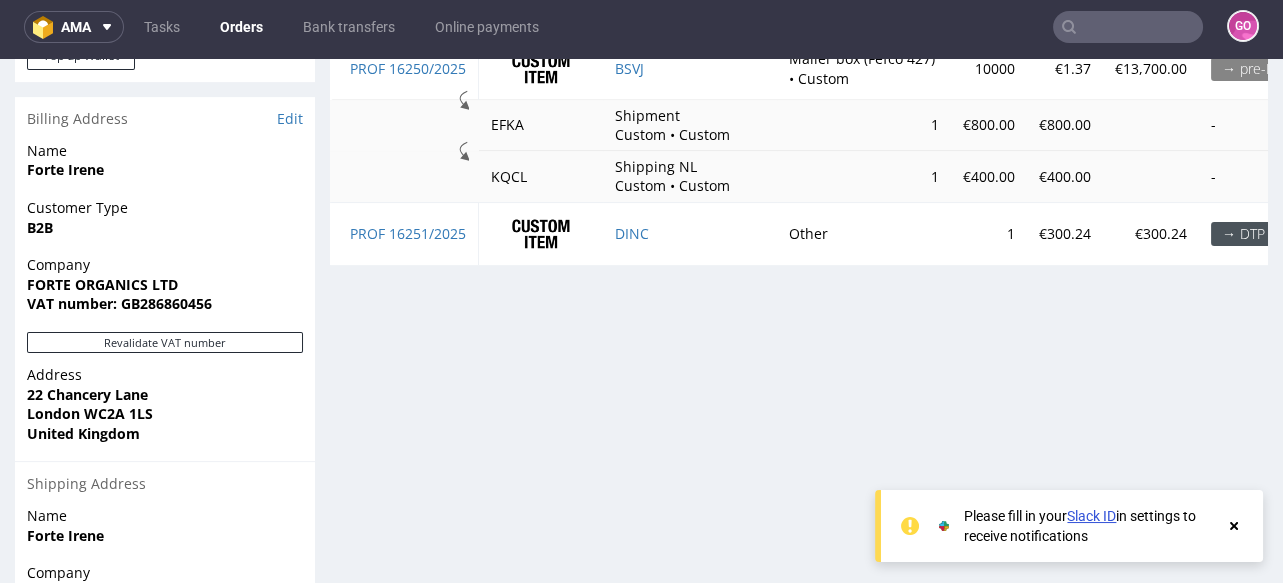 click on "VAT number: GB286860456" at bounding box center [119, 303] 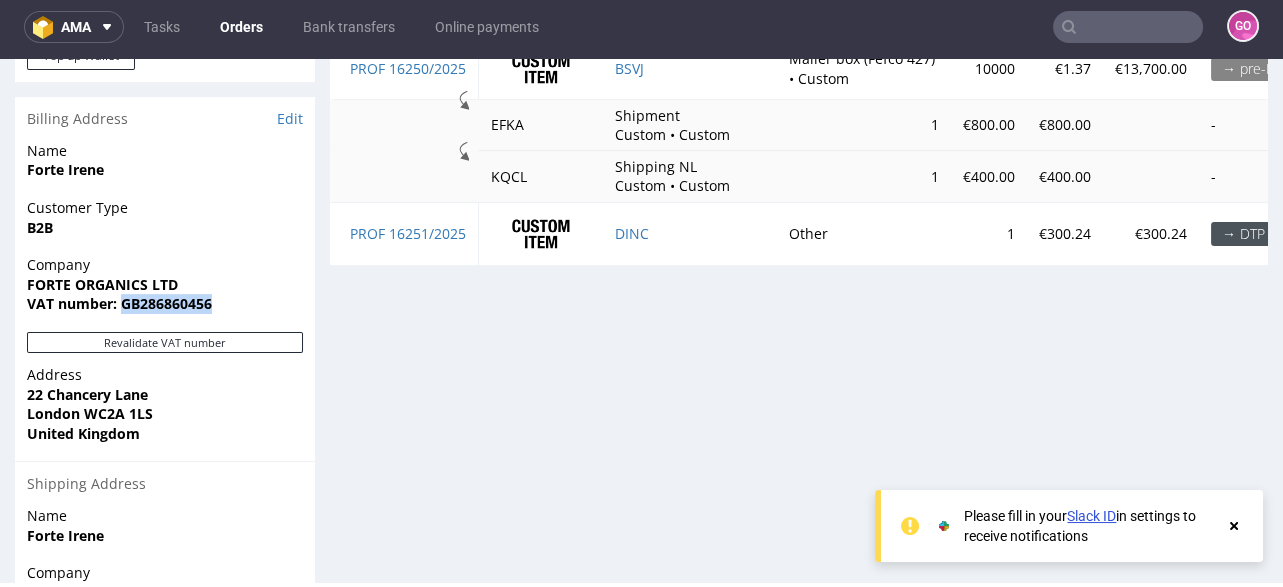 click on "VAT number: GB286860456" at bounding box center [119, 303] 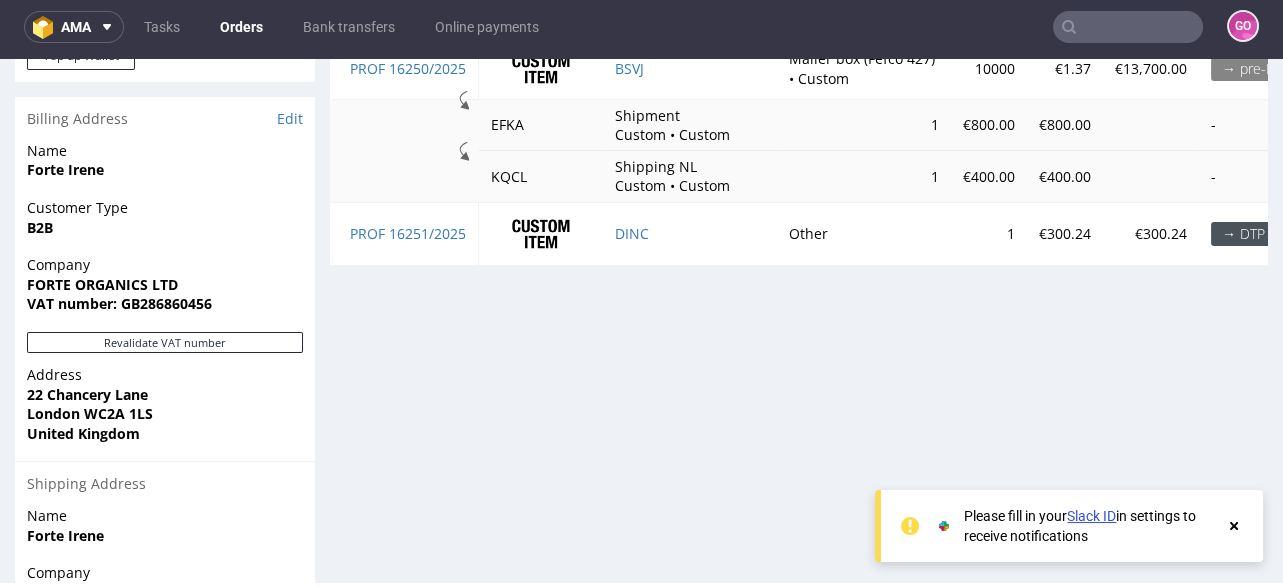 click on "Progress Payment Paid Thu 31 Jul Payment “Received” Email Sent Thu 31 Jul 12:56 Line Items 2 DTP 1 item Production Done Shipment 0/1 shipped Invoice PDF - “Invoice” Email - Order fulfilled - Order summary 2 Line Items (Net Total) 15,200.24 Add promo code Apply additional_customs 0.0 Tax rates 0 % → €0.00 Grand Total €15,200.24 Invoice Total €0.00 Recalculate order Payments made Resend "Payment Received" Email Sent 31.07.2025 12:56 PM 31.07.25 12:55 PM Przelew invalid €15,200.24 31.07.25 12:55 PM Money Transfer completed €15,200.24 Amount due Fully Paid €0.00 Manage payment Proforma Proforma PROF 16251/2025 Update Proforma Comments User (2) Order (1) Automatic (0) Attachments (2) All (2) View all (2) BSVJ 29th Jul 25 | 14:55 pm maciej.sikora@example.com Will this be a reorder of R086693949_MSMG with just the inside print? Where should we move the FSC mark?
custom__custom____MSMG__d0__oR086693949__v3.pdf 30th Jul 25 | 11:27 am Angelina Marć payment proof Angelina Marć" at bounding box center [799, -120] 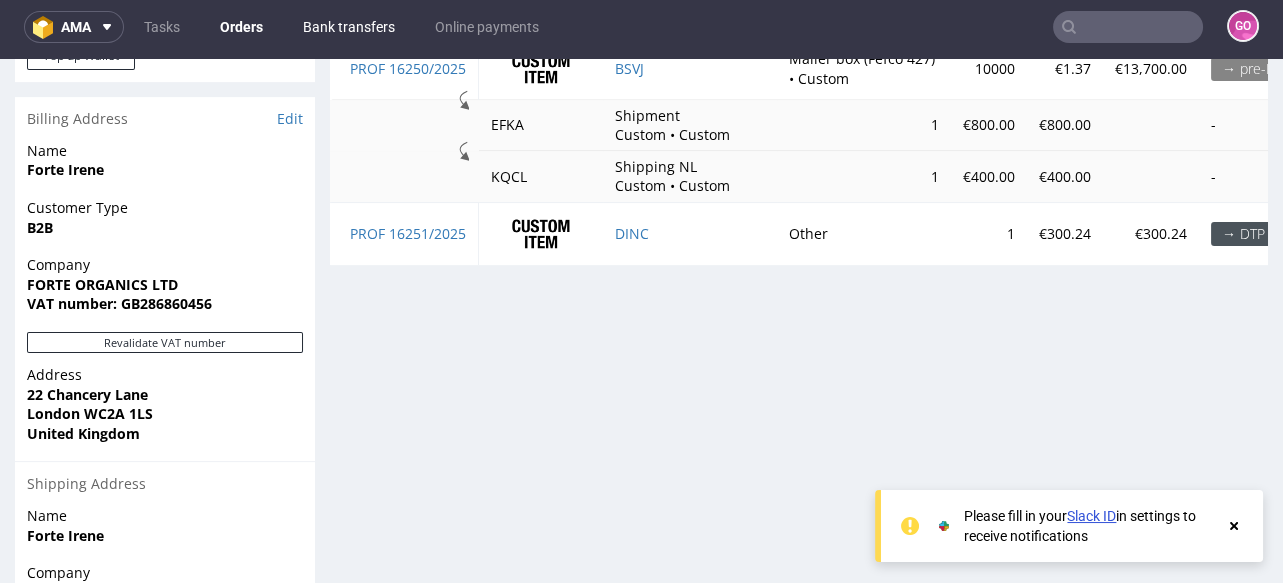 click on "Bank transfers" at bounding box center [349, 27] 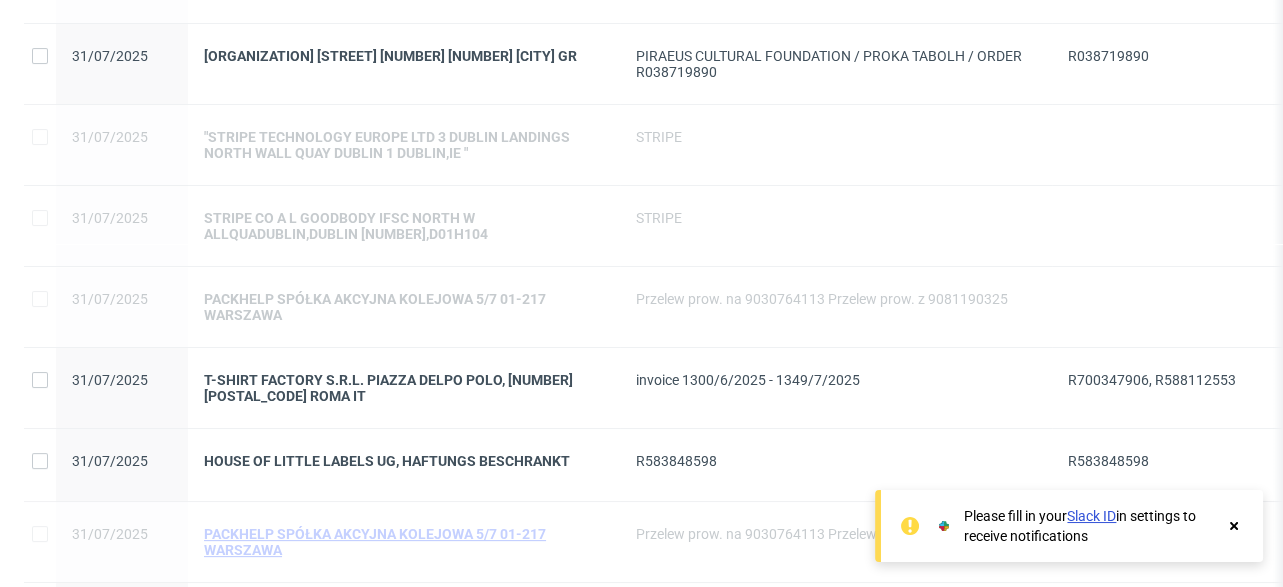 scroll, scrollTop: 719, scrollLeft: 0, axis: vertical 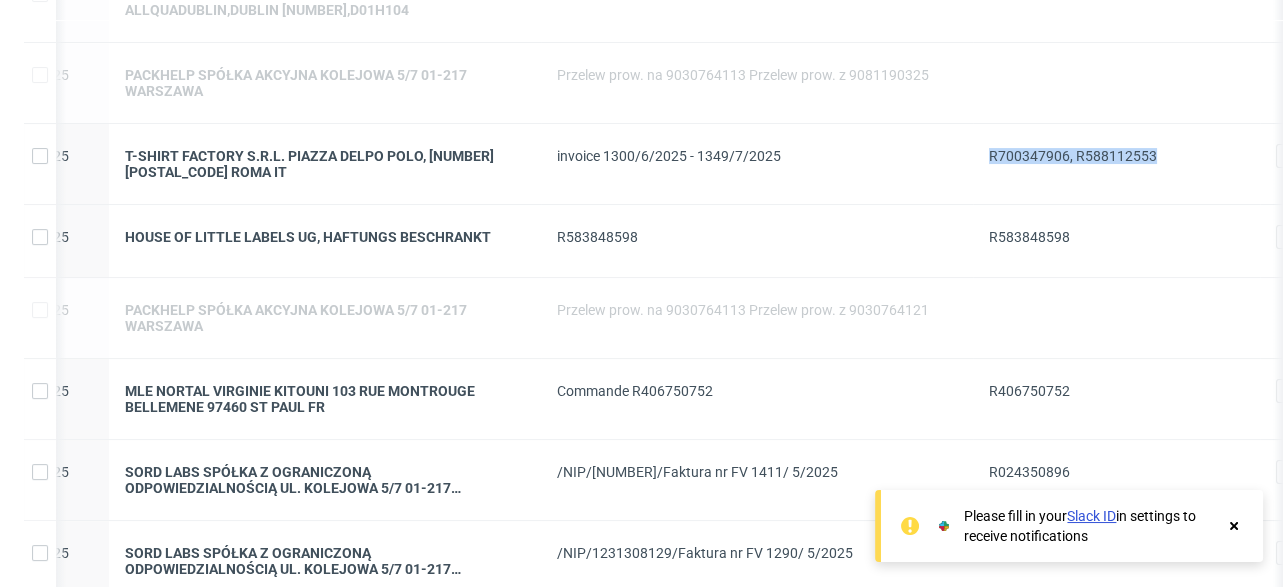 drag, startPoint x: 1087, startPoint y: 162, endPoint x: 1155, endPoint y: 152, distance: 68.73136 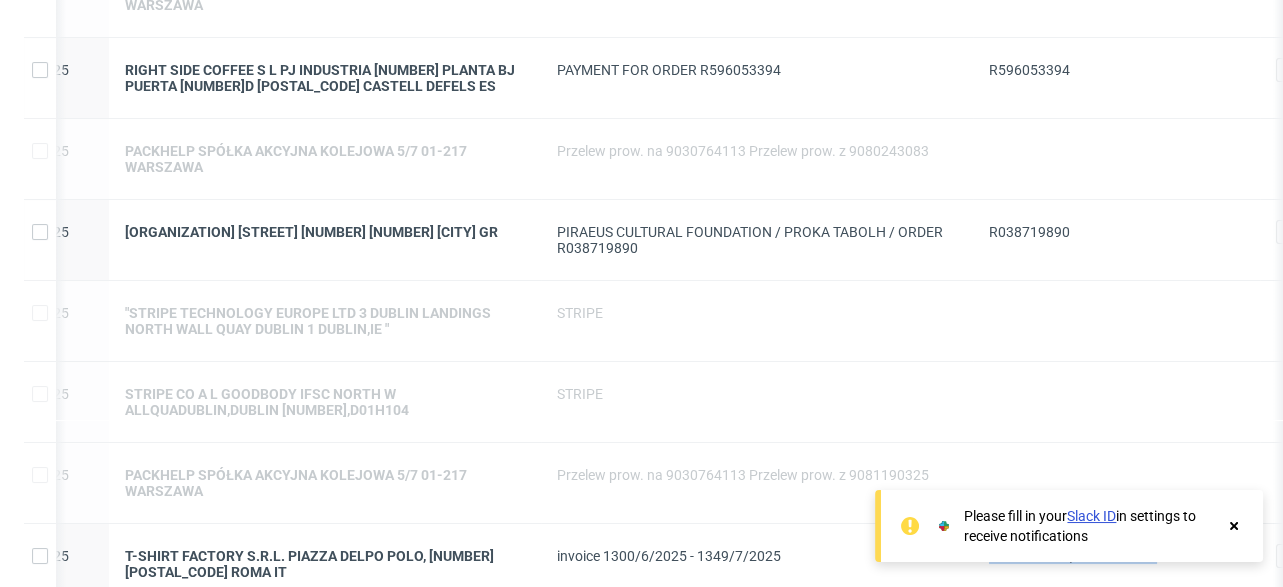 scroll, scrollTop: 0, scrollLeft: 0, axis: both 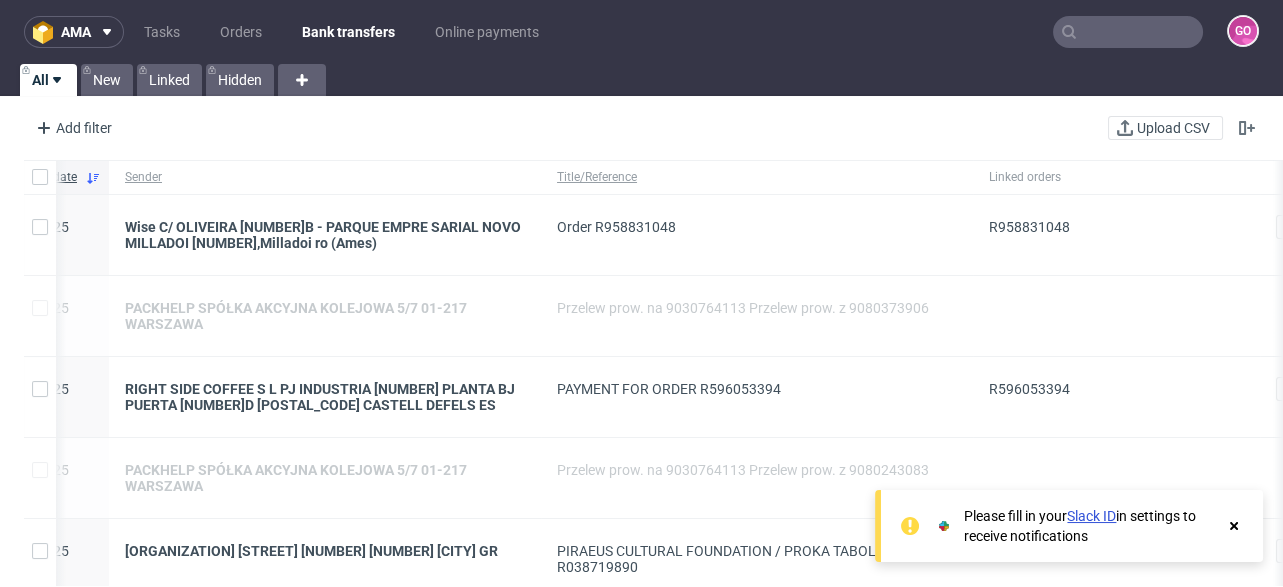 click on "ama Tasks Orders Bank transfers Online payments GO" at bounding box center [641, 32] 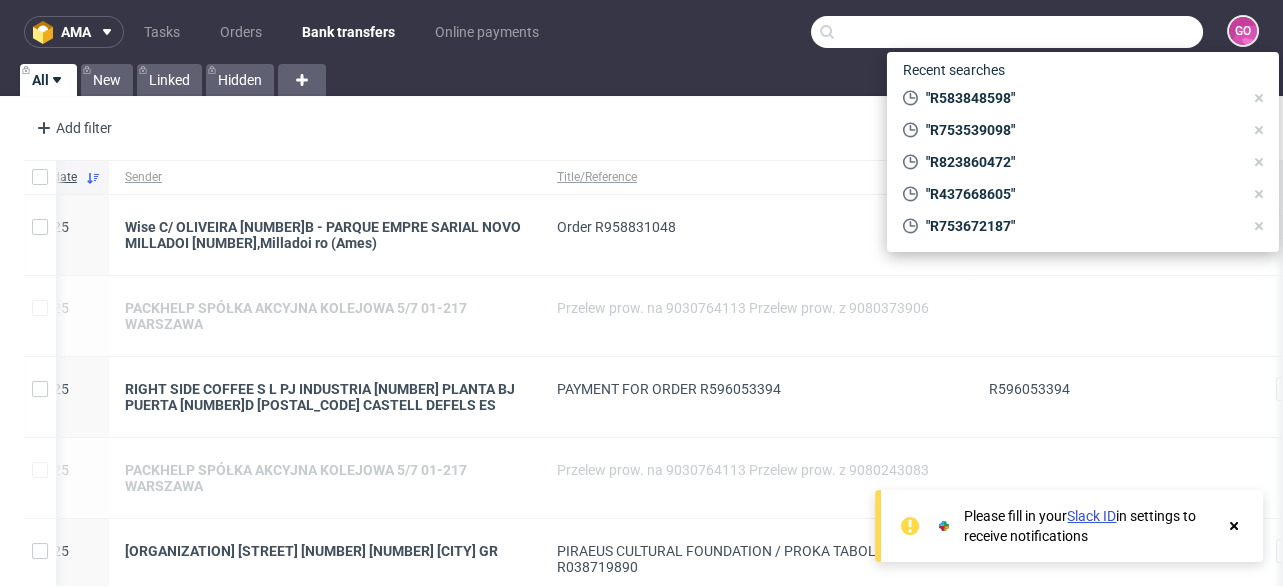 paste on "000002307" 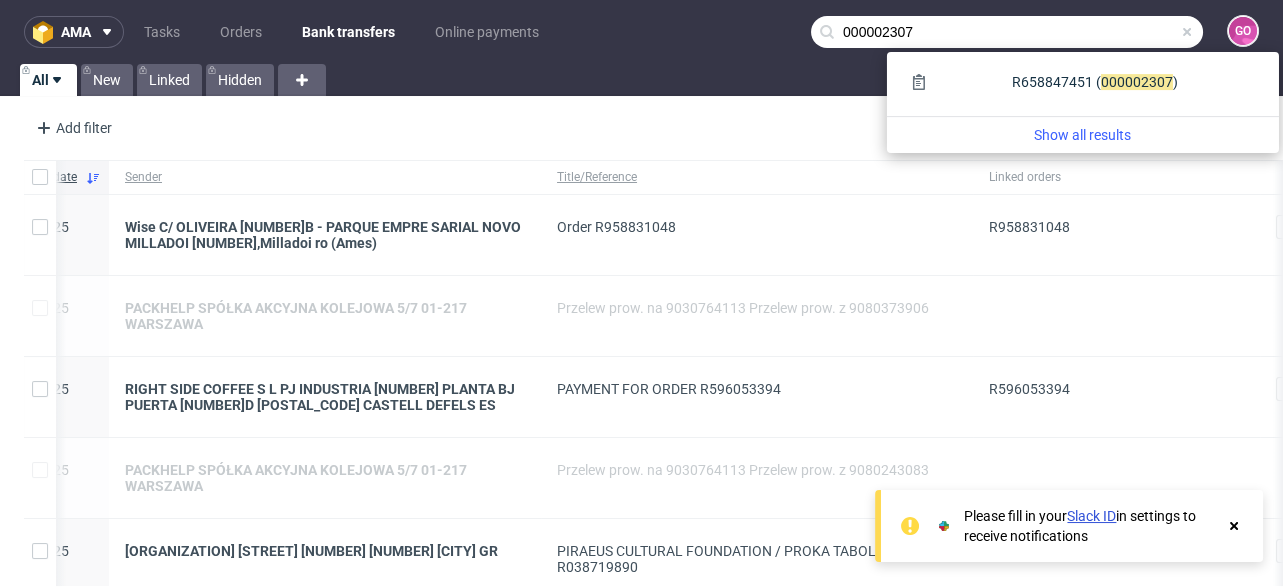 type on "000002307" 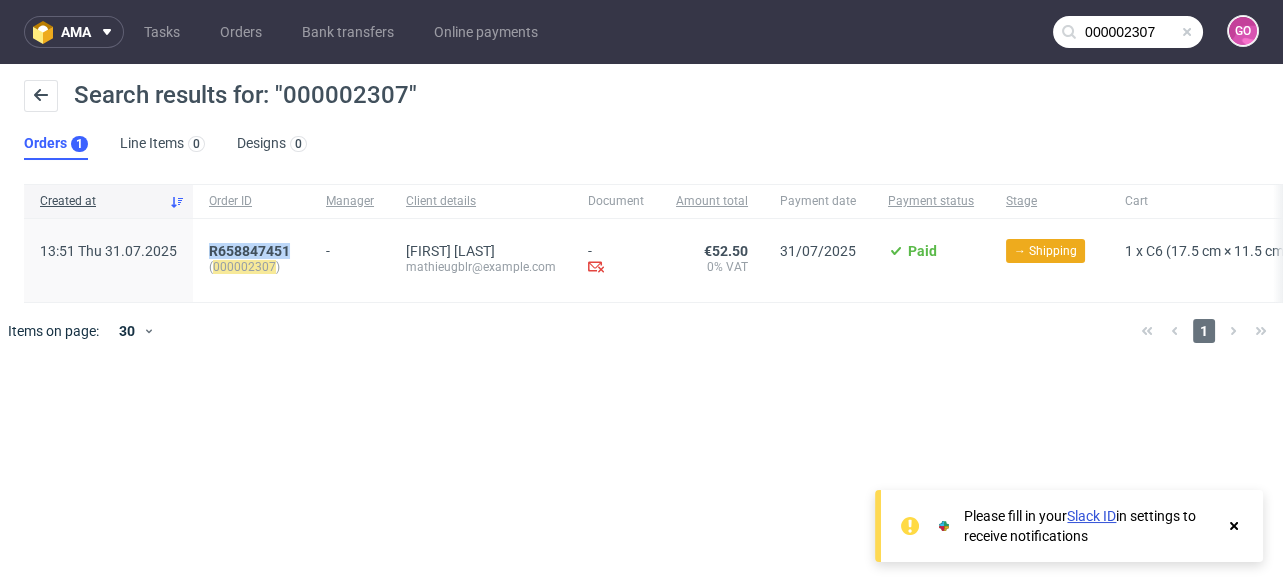 drag, startPoint x: 305, startPoint y: 249, endPoint x: 197, endPoint y: 252, distance: 108.04166 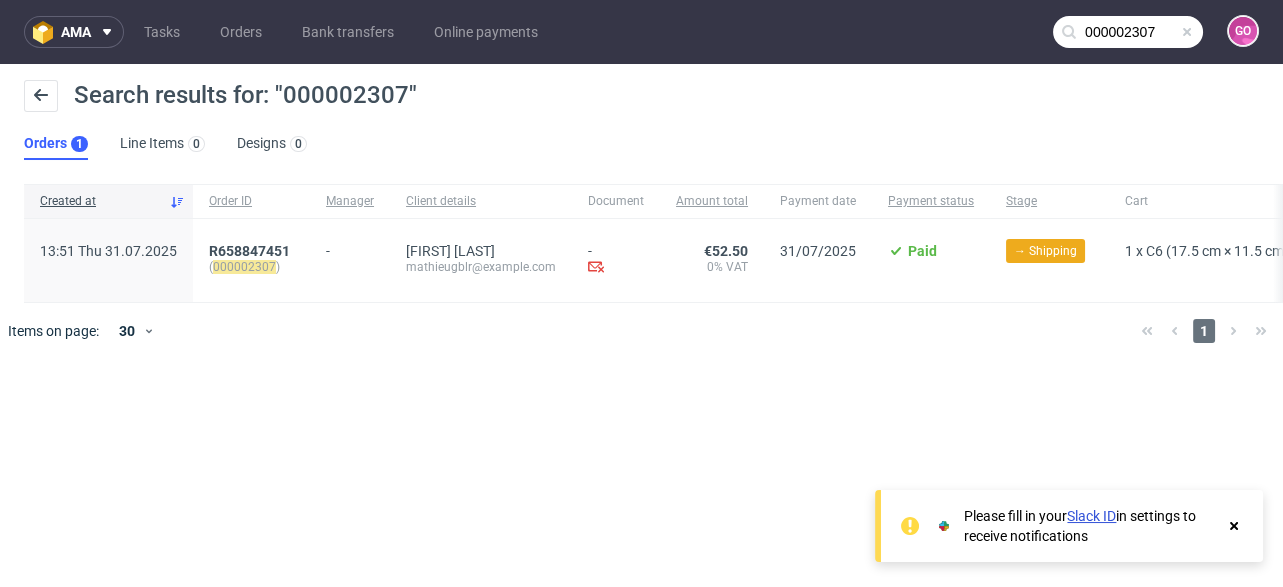 click on "000002307" at bounding box center [244, 267] 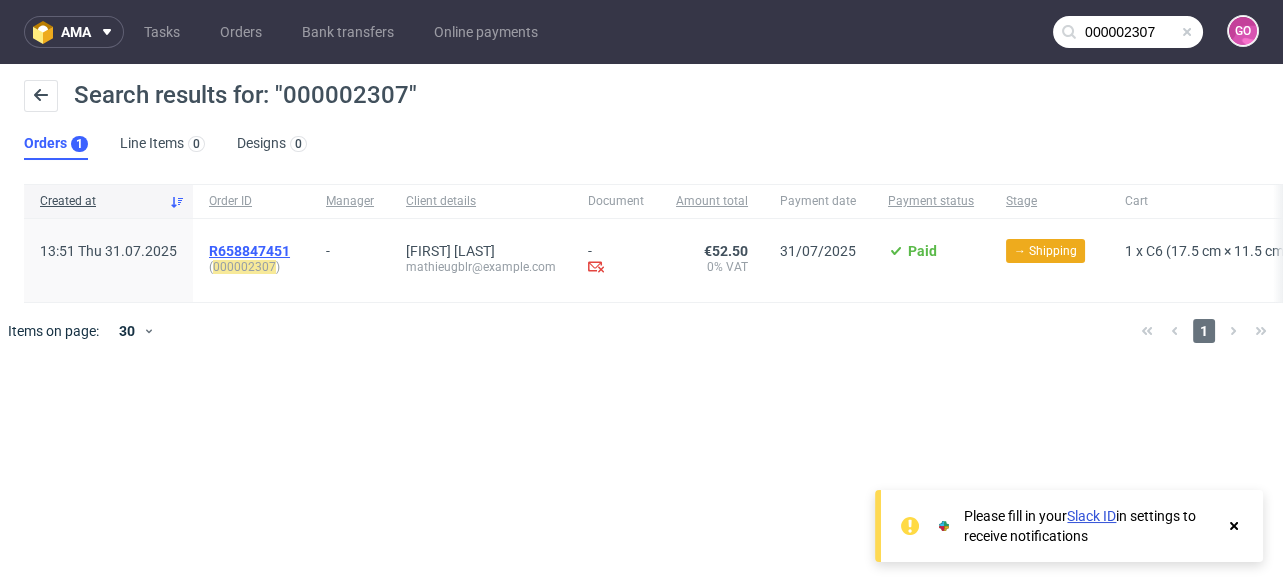 click on "R658847451" at bounding box center (249, 251) 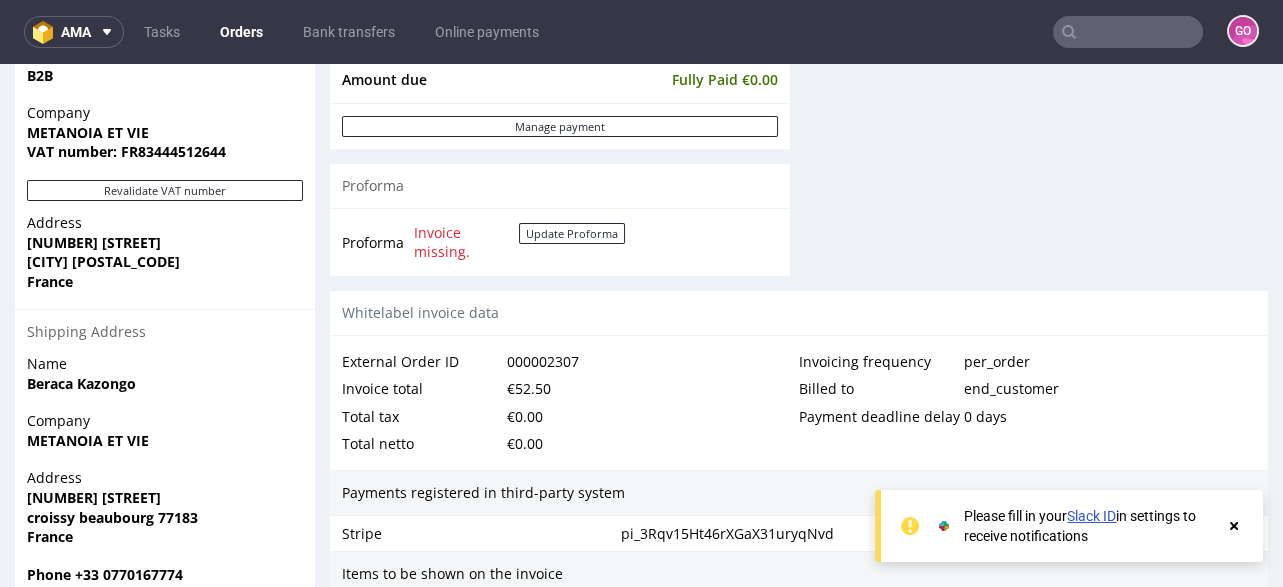 scroll, scrollTop: 959, scrollLeft: 0, axis: vertical 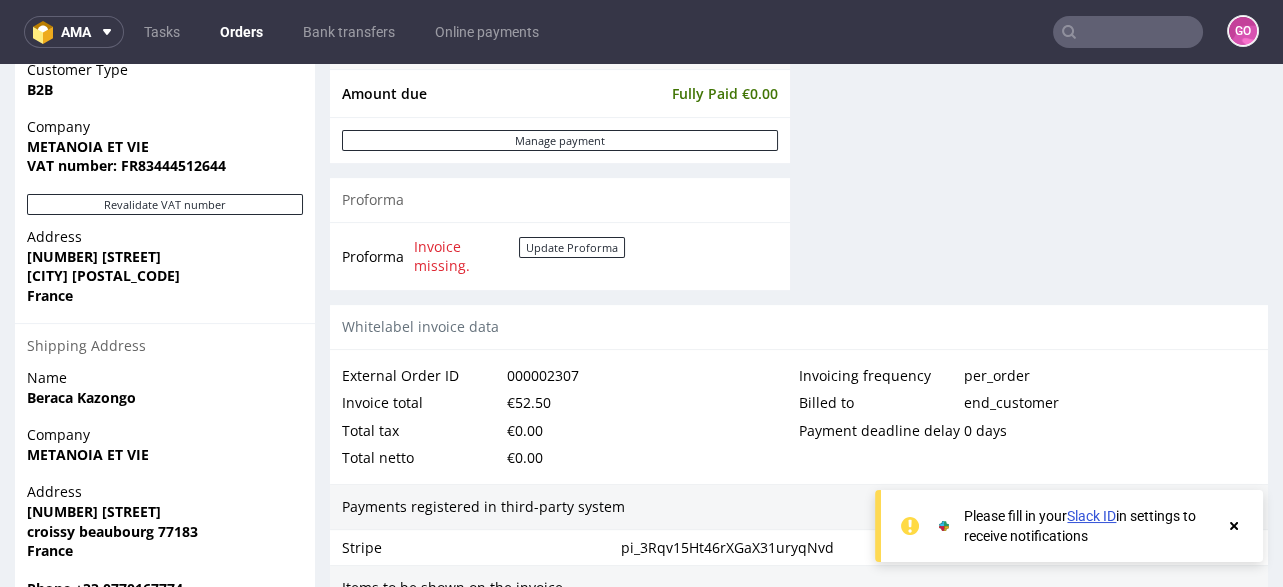 click on "VAT number: FR83444512644" at bounding box center (126, 165) 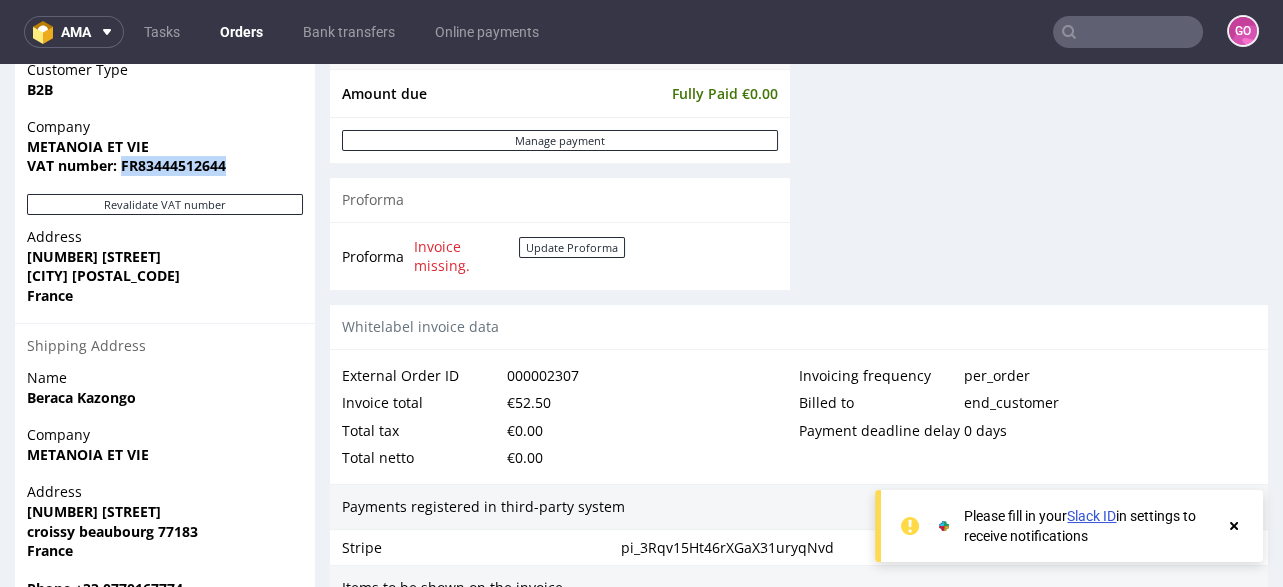 click on "VAT number: FR83444512644" at bounding box center [126, 165] 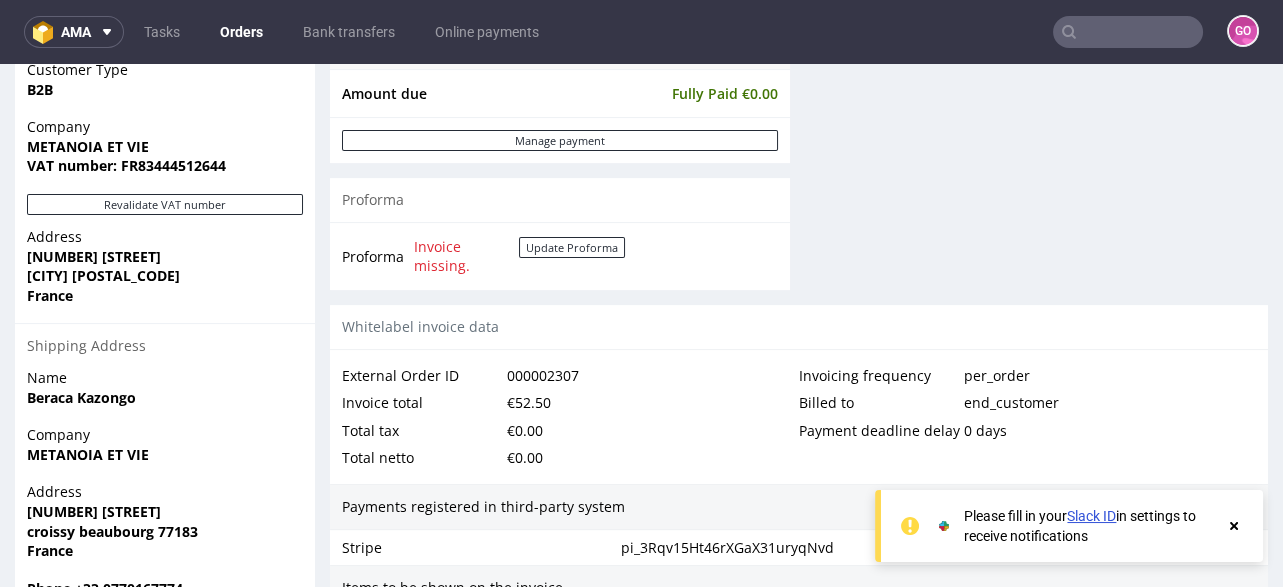 click on "[NUMBER] [STREET]" at bounding box center (94, 256) 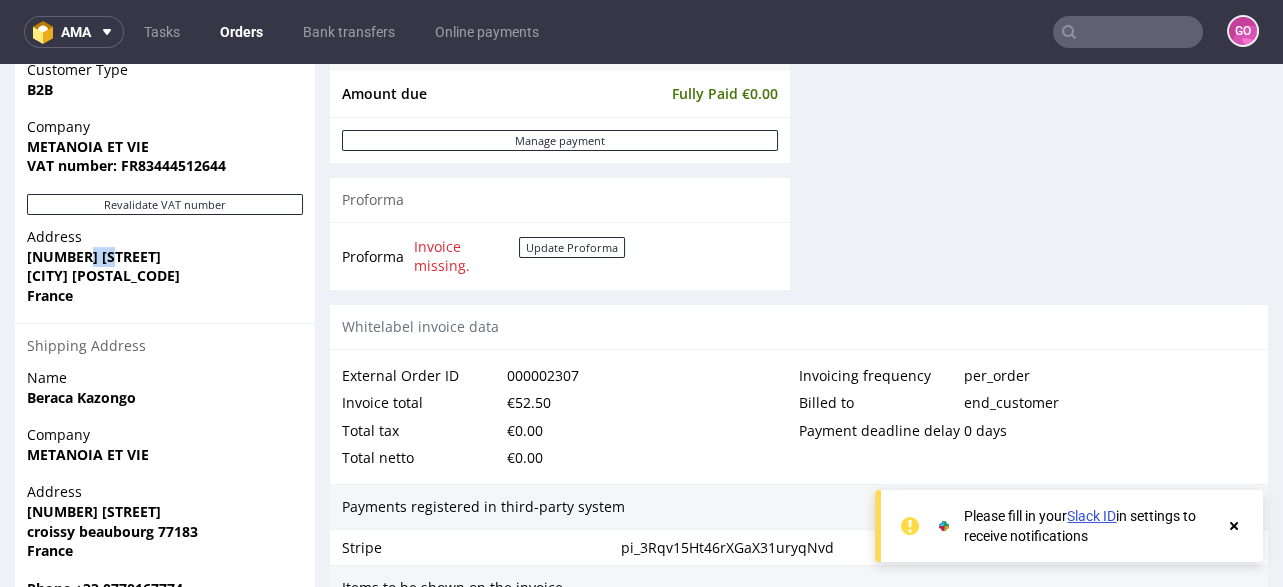click on "[NUMBER] [STREET]" at bounding box center [94, 256] 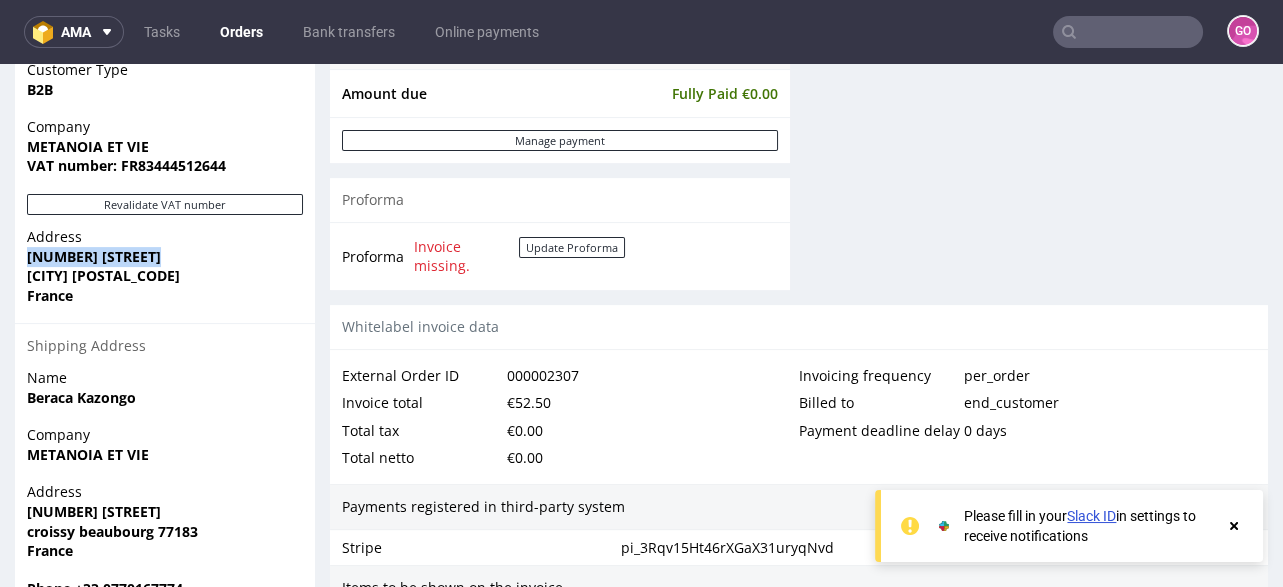 click on "[NUMBER] [STREET]" at bounding box center (94, 256) 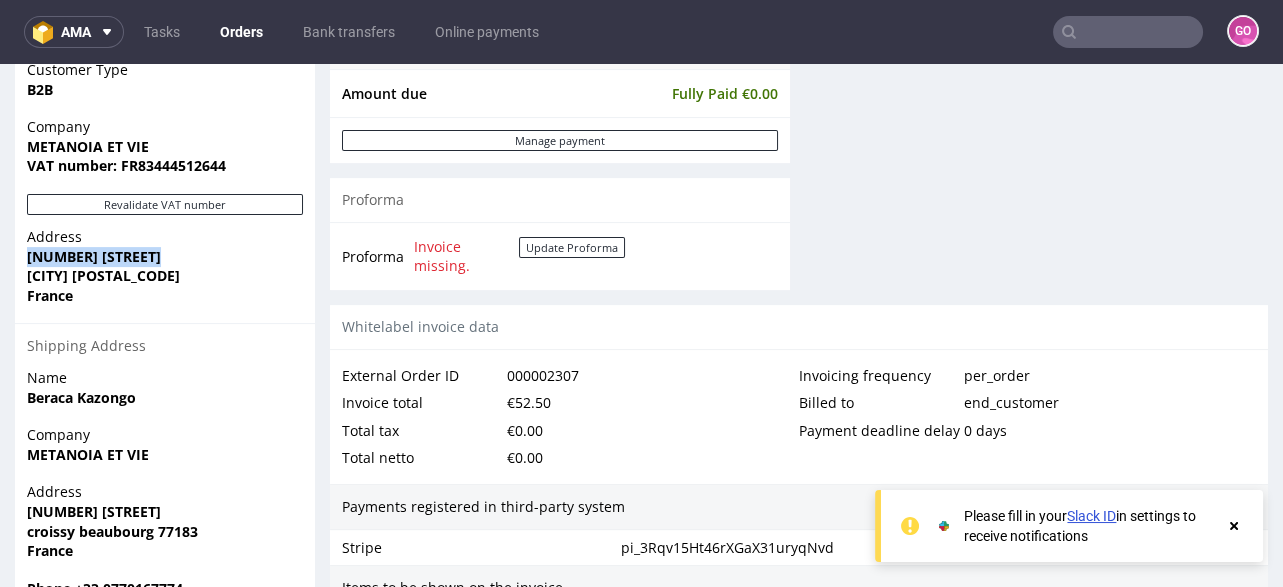 copy on "[NUMBER] [STREET]" 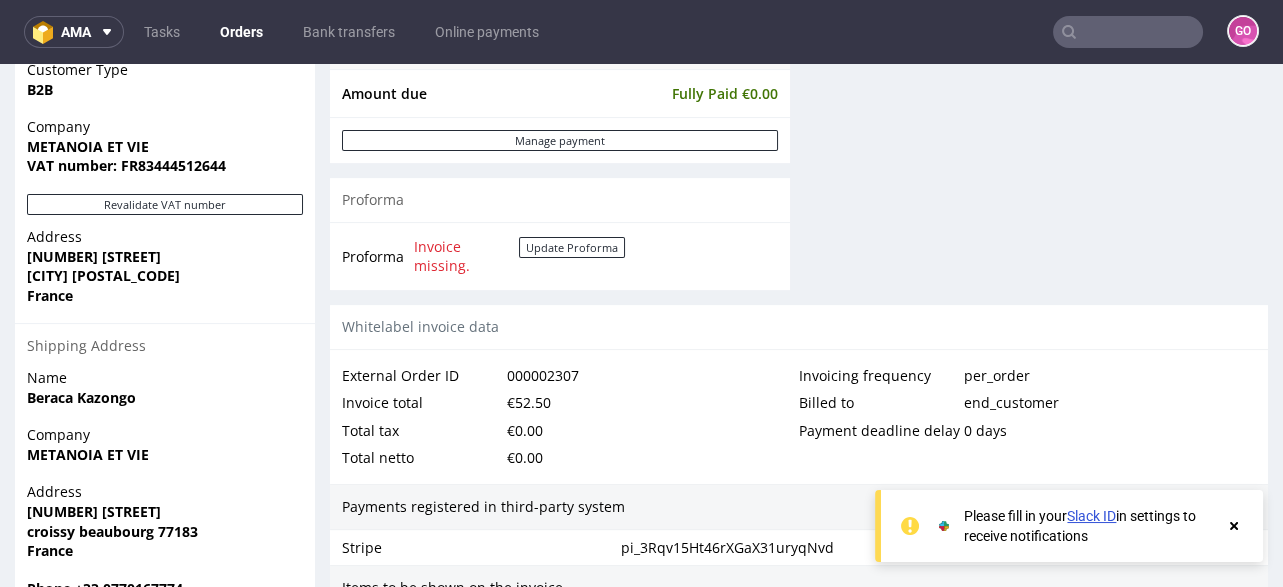 click on "[CITY] [POSTAL_CODE]" at bounding box center [103, 275] 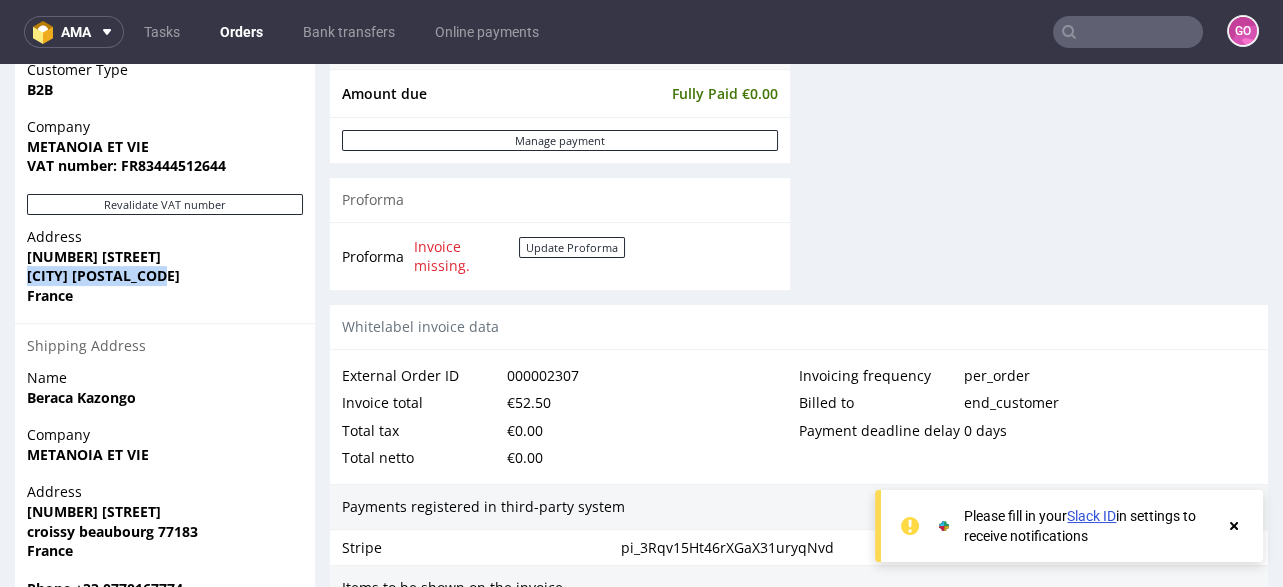 drag, startPoint x: 148, startPoint y: 272, endPoint x: 14, endPoint y: 273, distance: 134.00374 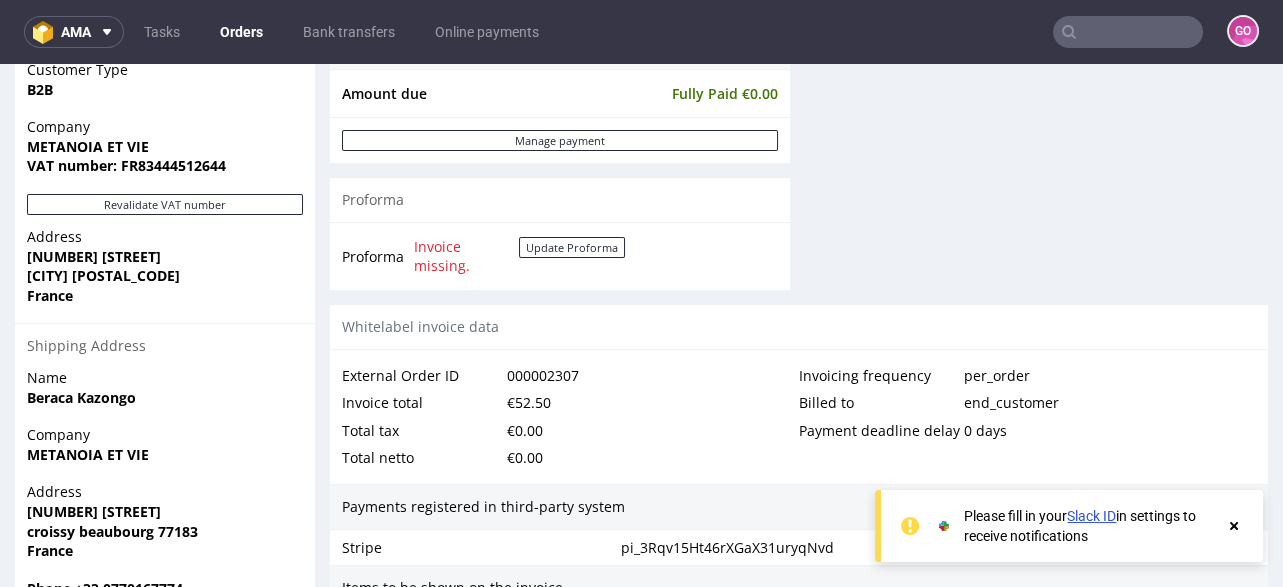 click on "METANOIA ET VIE" at bounding box center [88, 146] 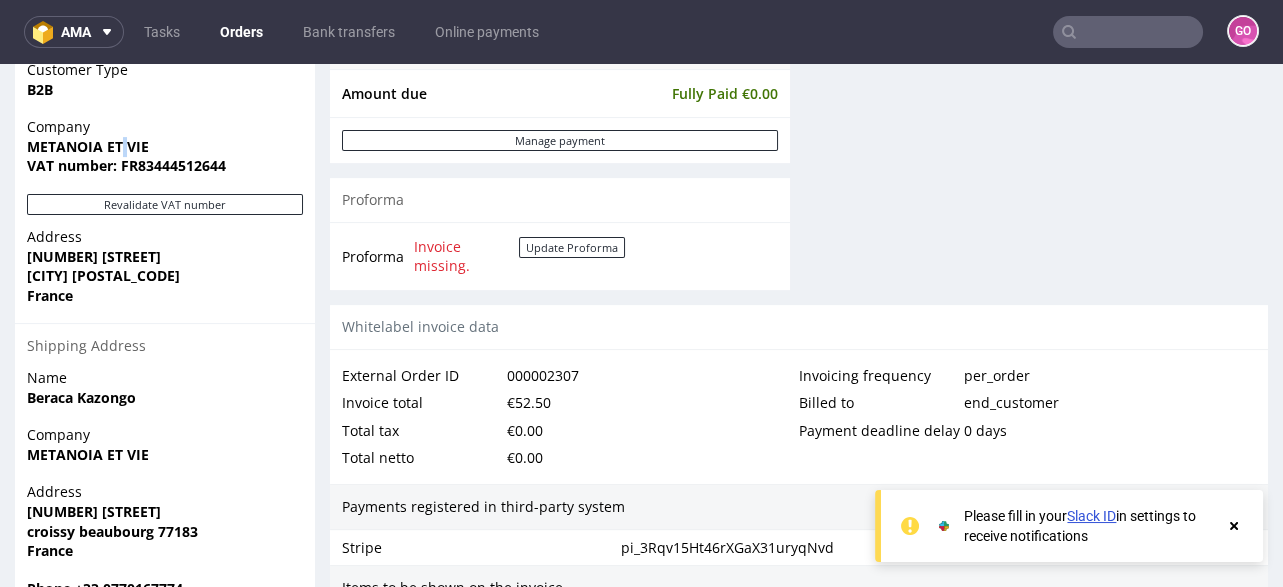 click on "METANOIA ET VIE" at bounding box center (88, 146) 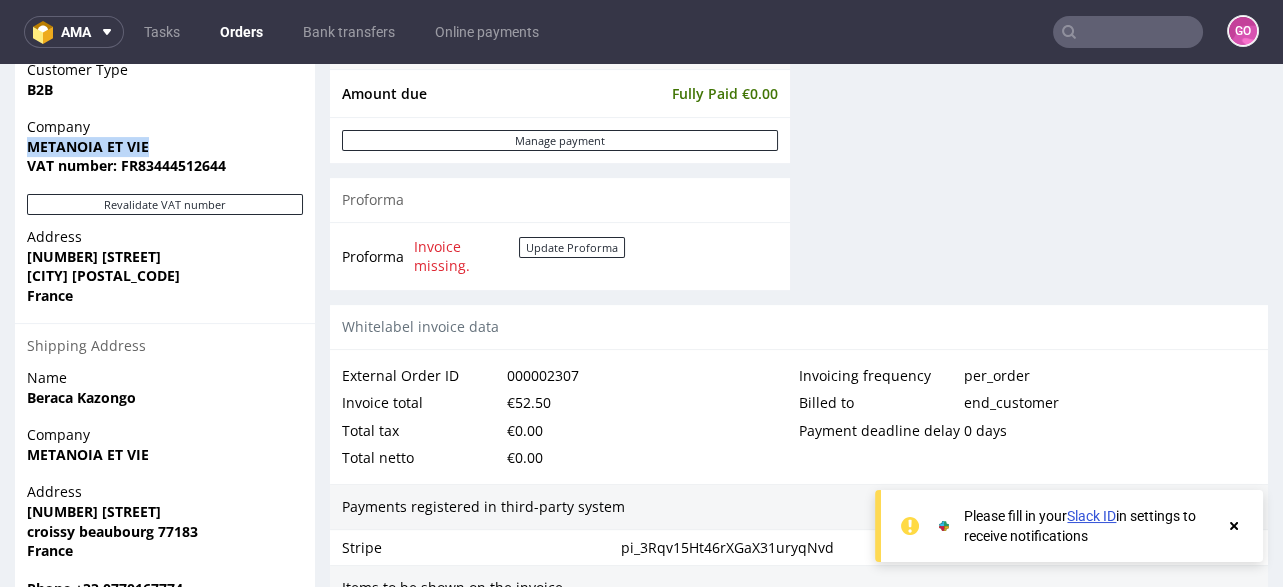 click on "METANOIA ET VIE" at bounding box center (88, 146) 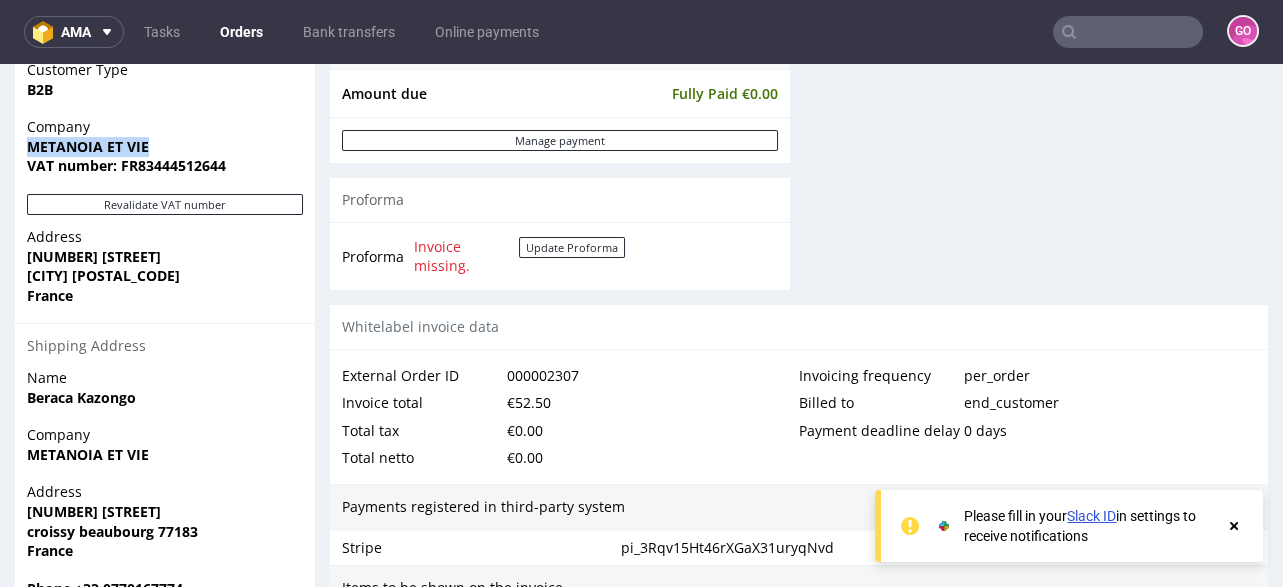 copy on "METANOIA ET VIE" 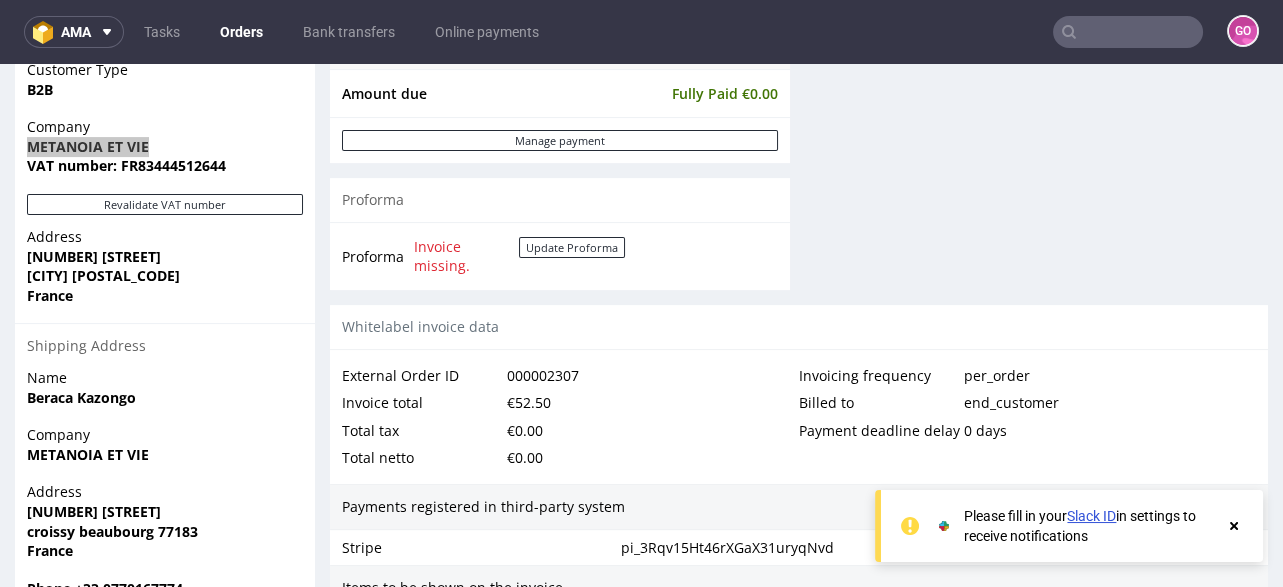 click at bounding box center (1128, 32) 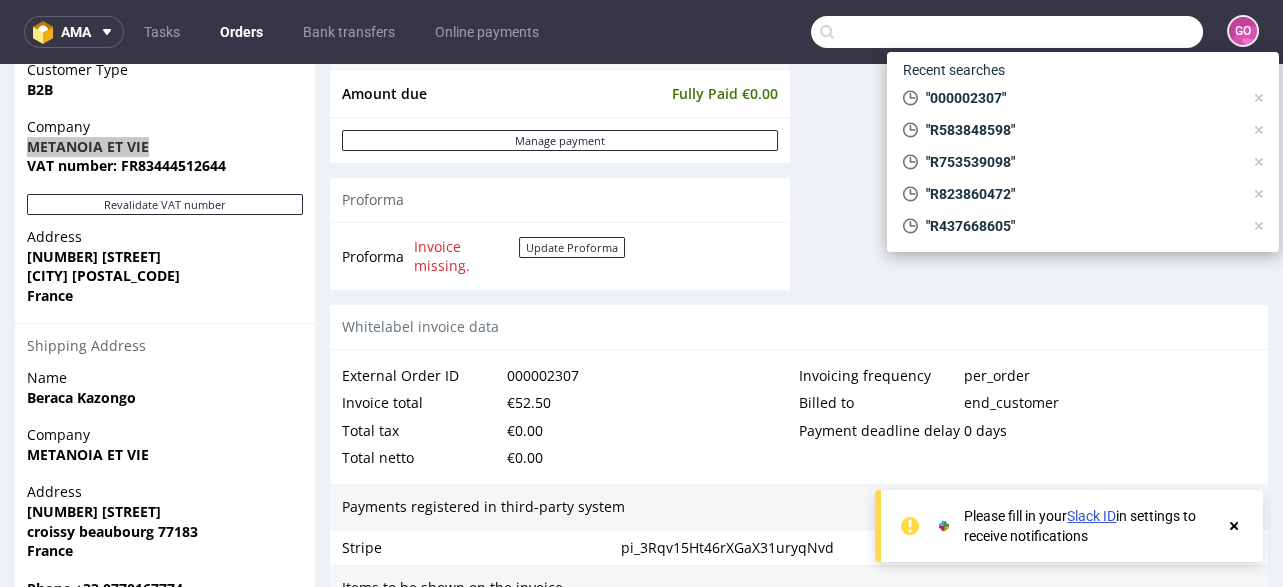 paste on "R131495173" 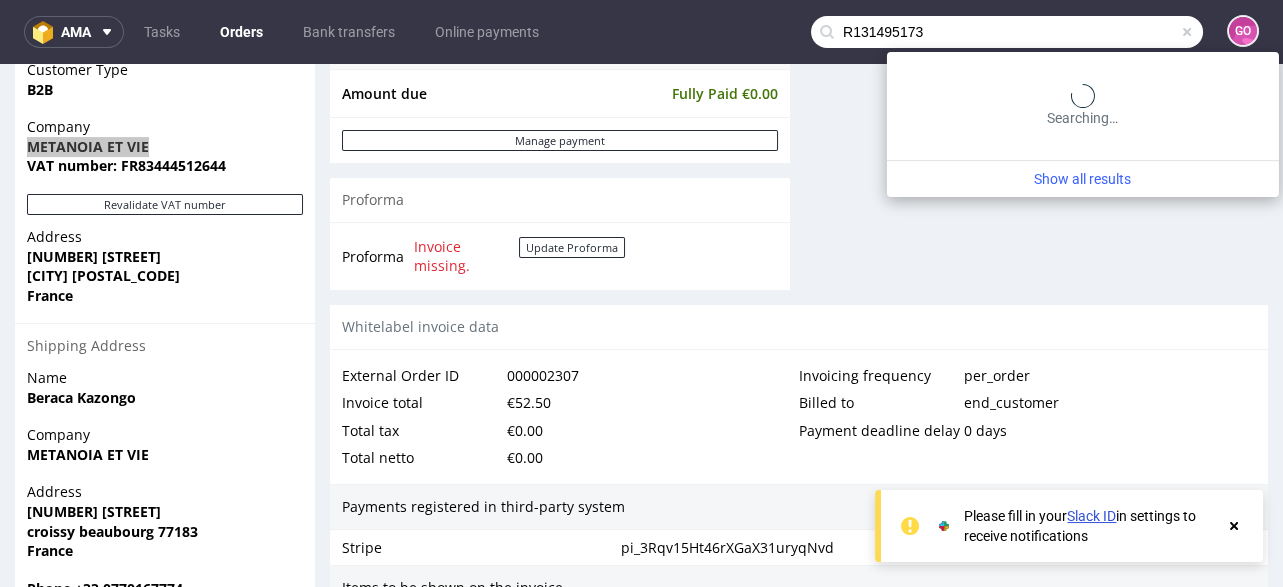type on "R131495173" 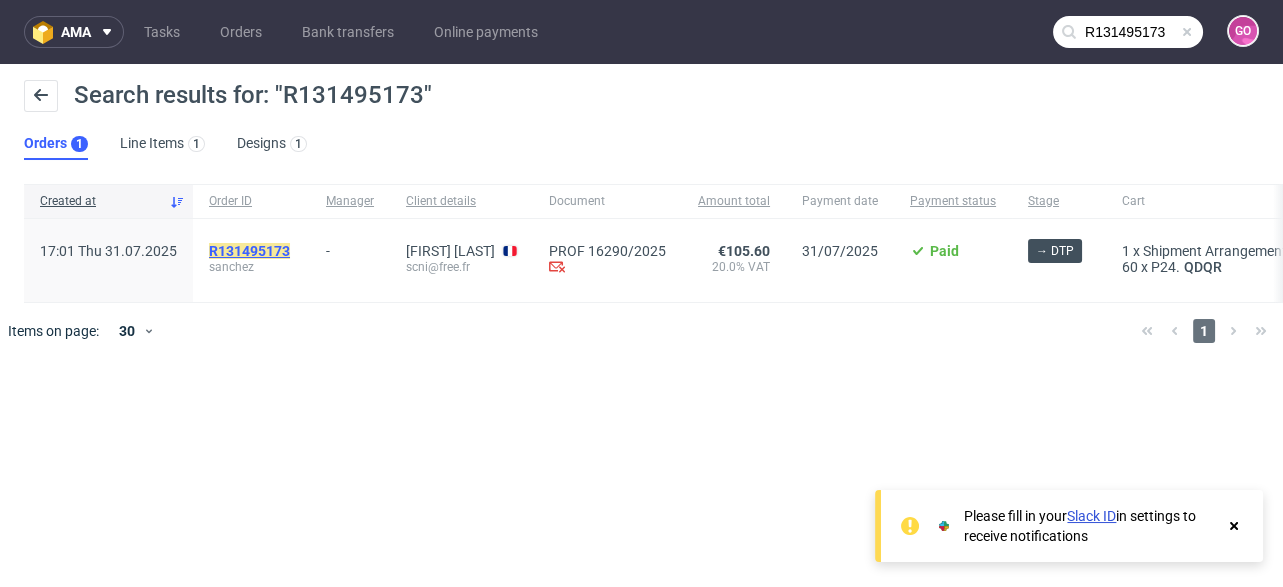 click on "R131495173" 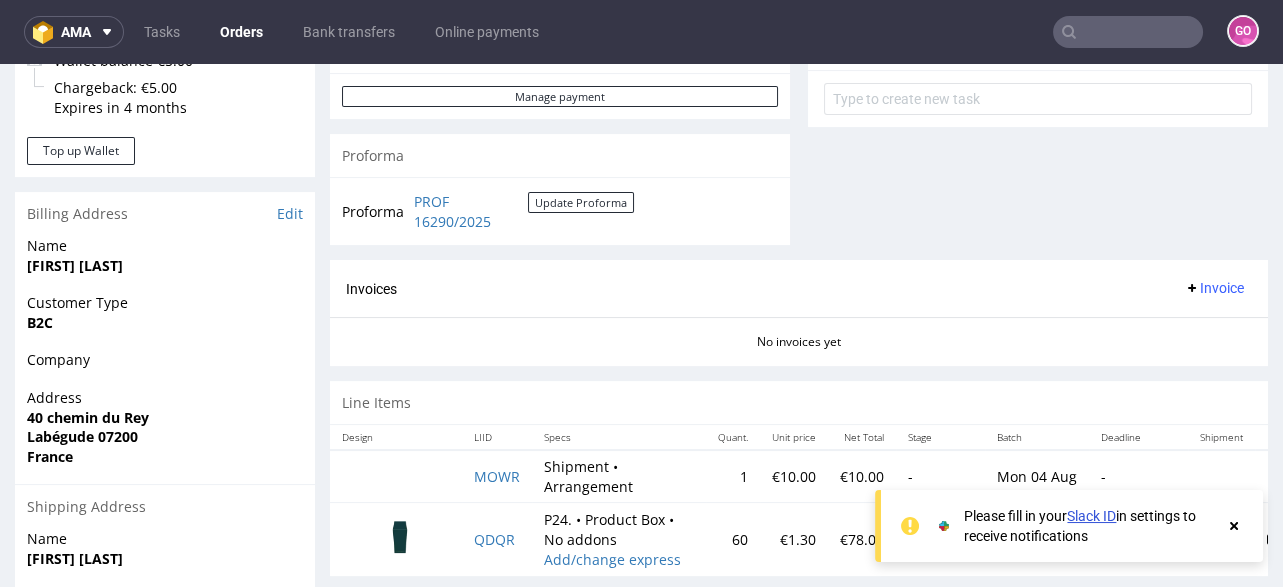scroll, scrollTop: 771, scrollLeft: 0, axis: vertical 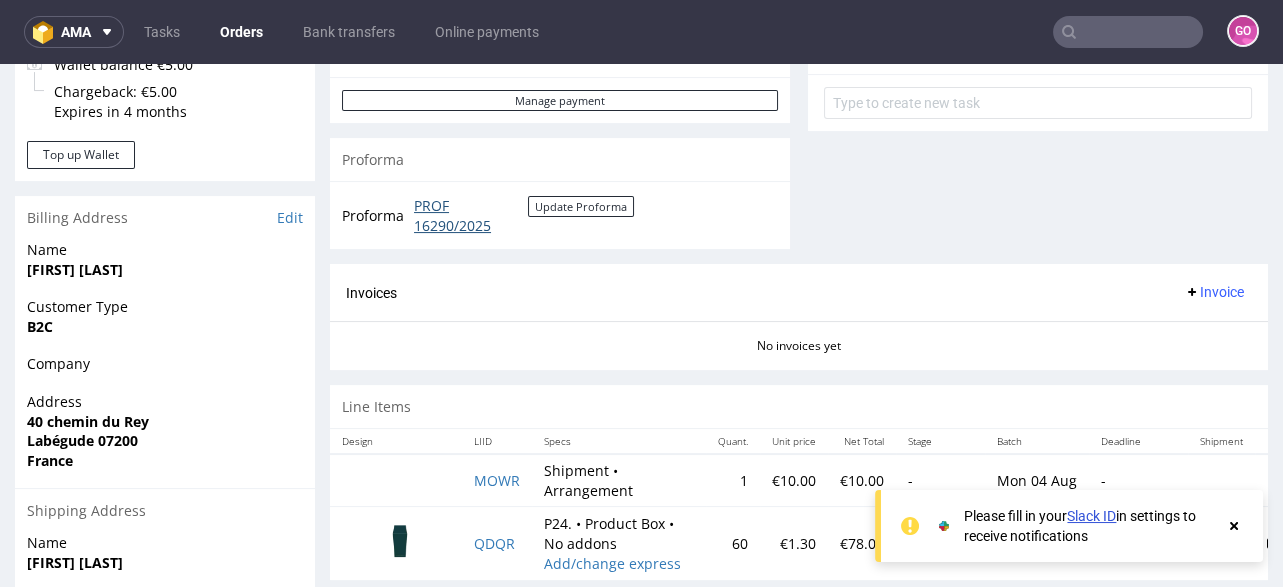 click on "PROF 16290/2025" at bounding box center (471, 215) 